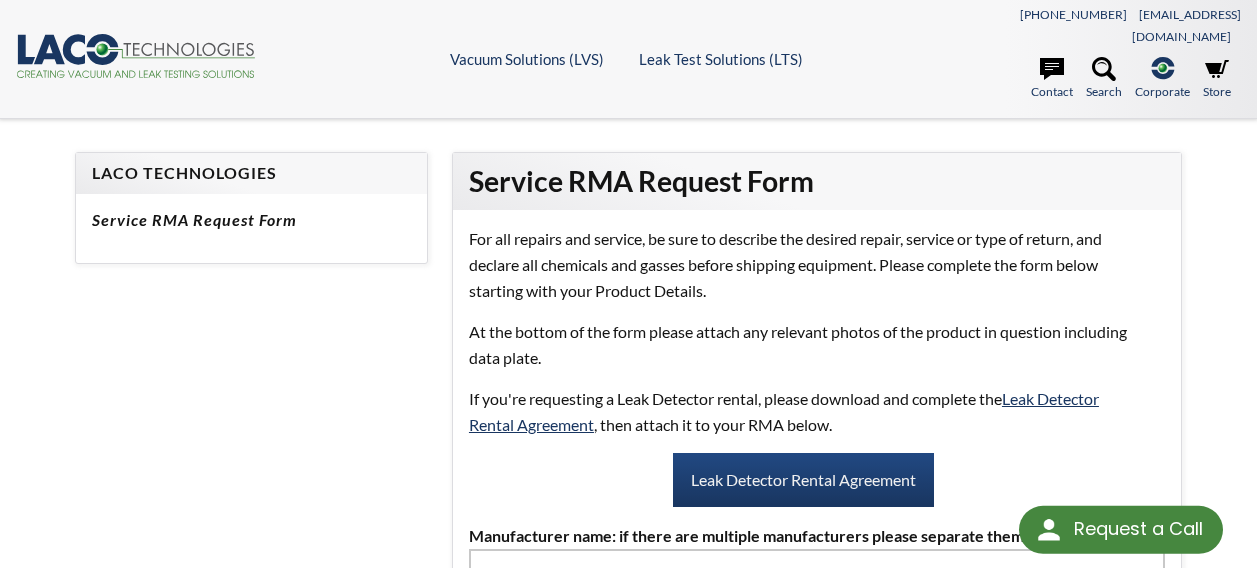 scroll, scrollTop: 0, scrollLeft: 0, axis: both 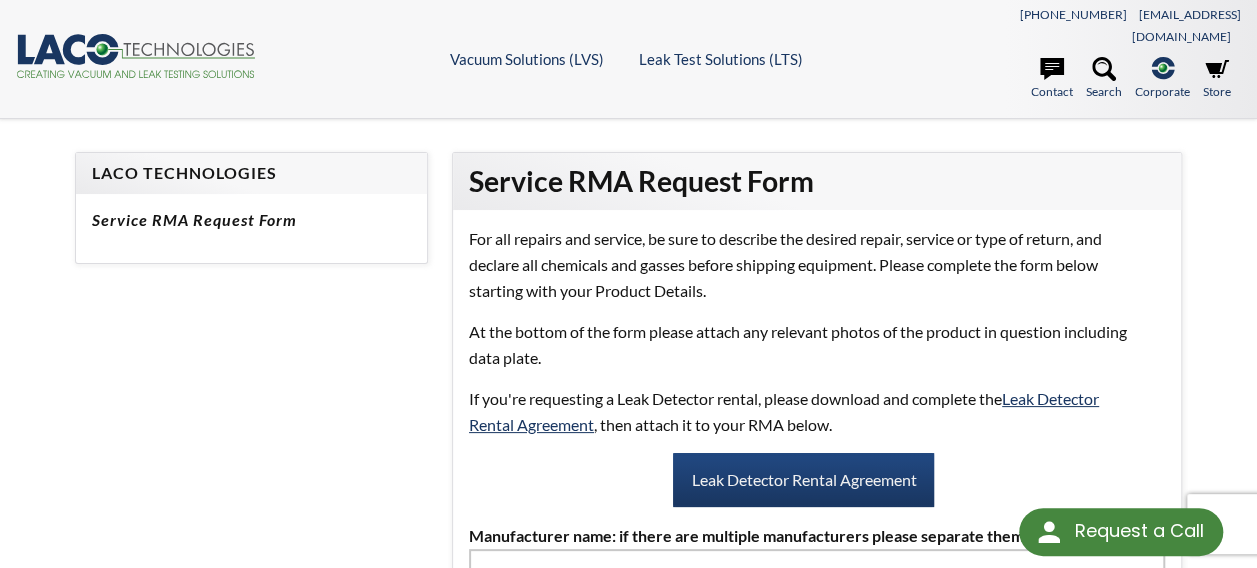 select 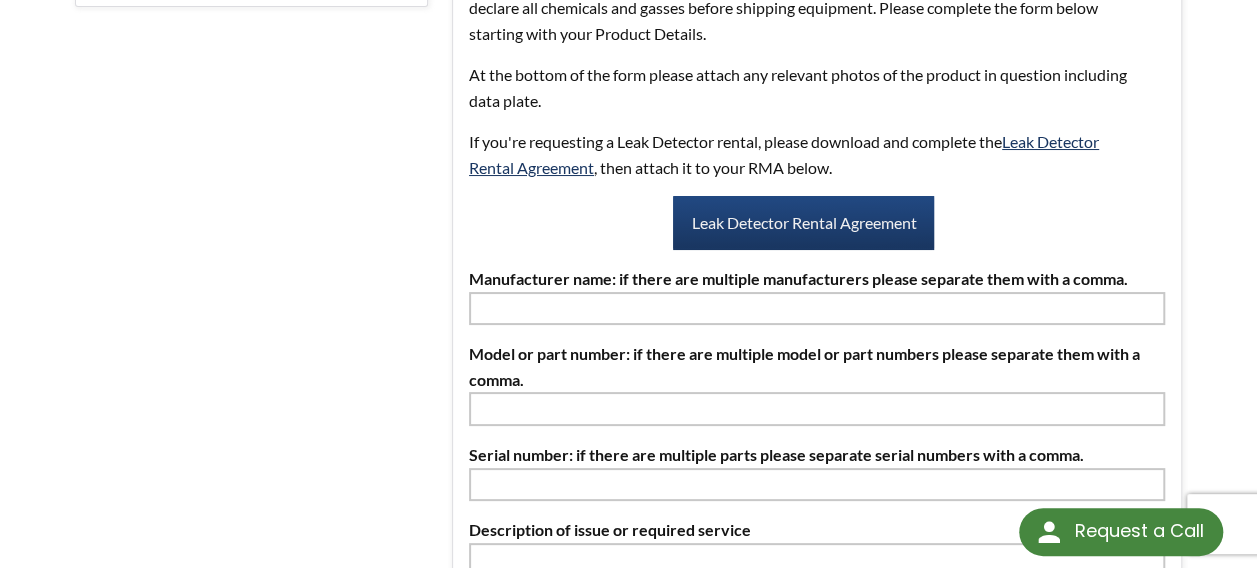 scroll, scrollTop: 227, scrollLeft: 0, axis: vertical 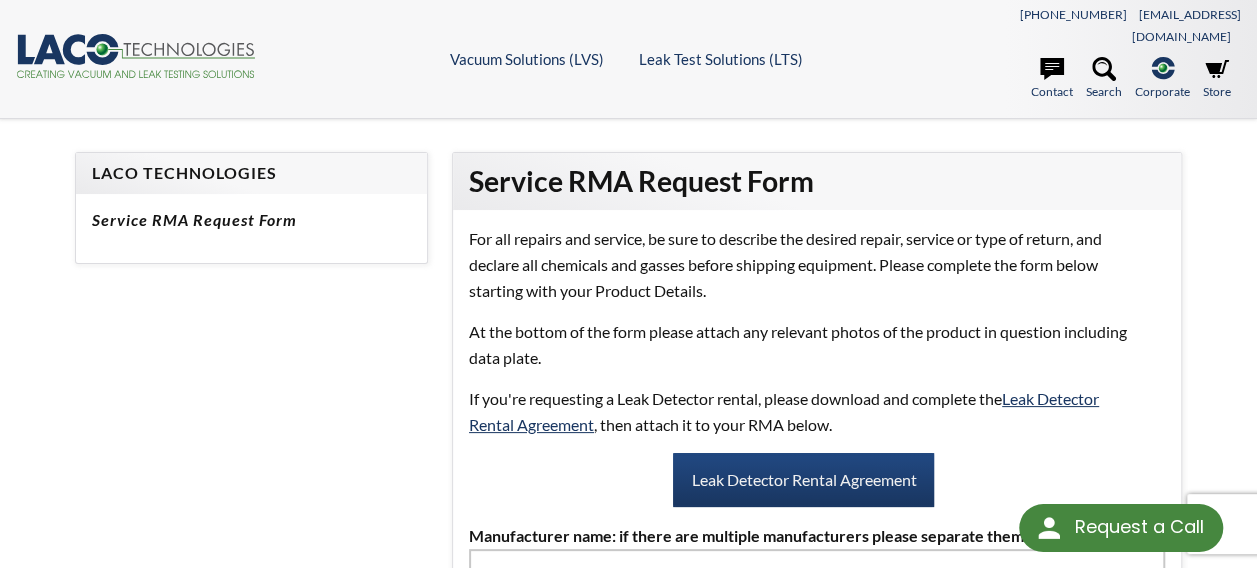 select 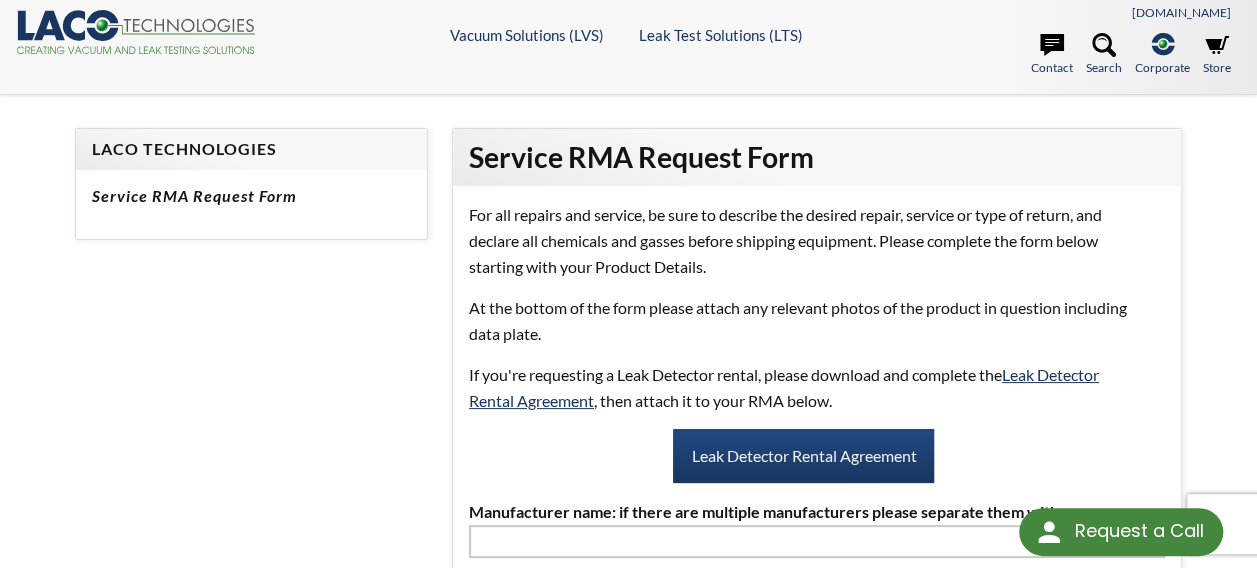 scroll, scrollTop: 22, scrollLeft: 0, axis: vertical 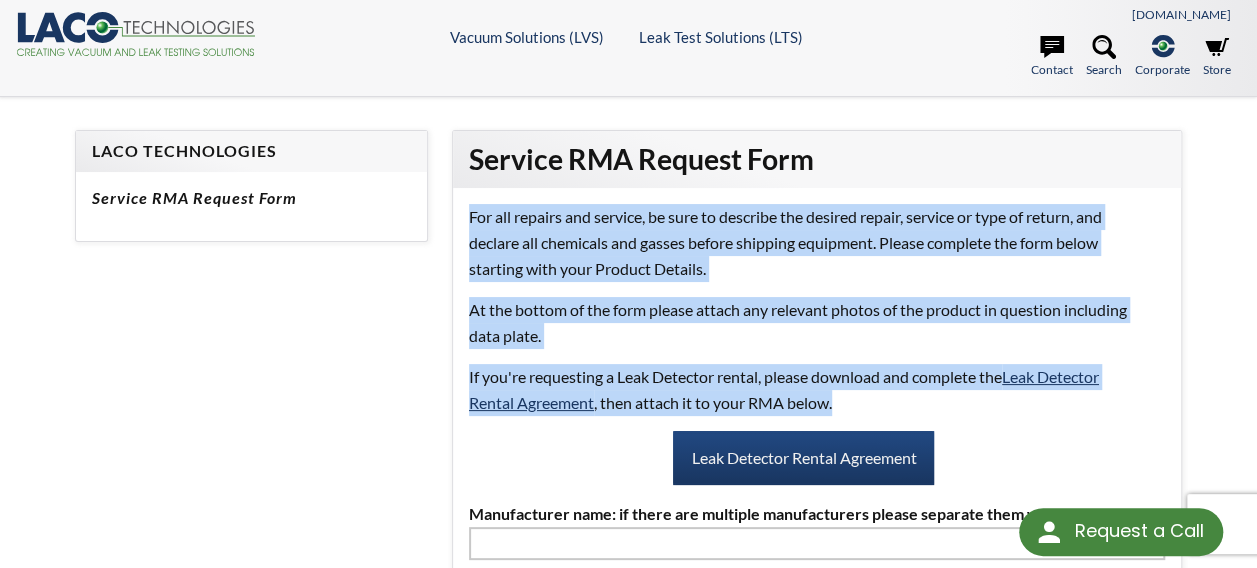 drag, startPoint x: 470, startPoint y: 187, endPoint x: 854, endPoint y: 384, distance: 431.5843 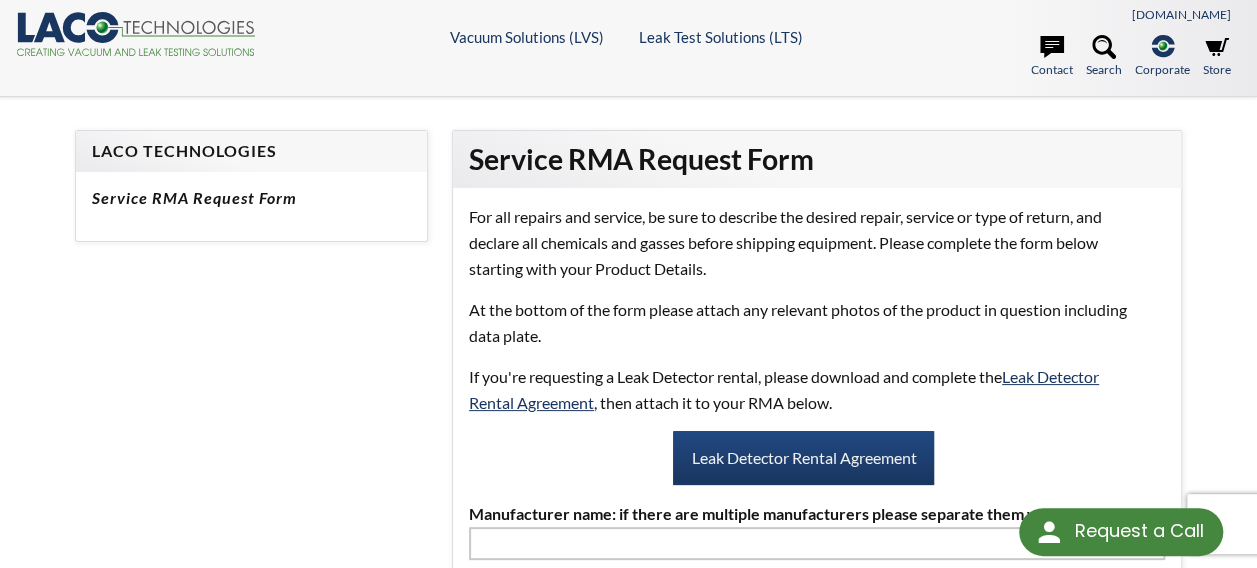 click on "LACO Technologies
Service RMA Request Form
Service RMA Request Form
For all repairs and service, be sure to describe the desired repair, service or type of return, and declare all chemicals and gasses before shipping equipment. Please complete the form below starting with your Product Details.
At the bottom of the form please attach any relevant photos of the product in question including data plate.
If you're requesting a Leak Detector rental, please download and complete the  Leak Detector Rental Agreement , then attach it to your RMA below.
Leak Detector Rental Agreement
Manufacturer name: if there are multiple manufacturers please separate them with a comma.
Model or part number: if there are multiple model or part numbers please separate them with a comma.
Serial number: if there are multiple parts please separate serial numbers with a comma.
Description of issue or required service
Full name
Company name
Email
Phone number
Return address" at bounding box center (628, 889) 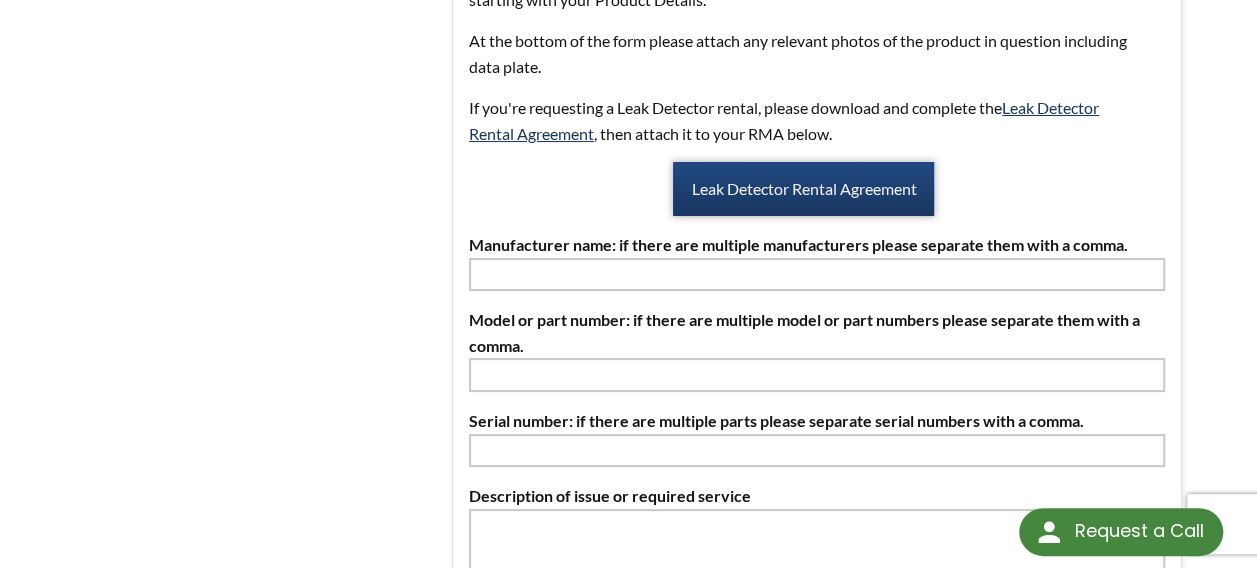 scroll, scrollTop: 292, scrollLeft: 0, axis: vertical 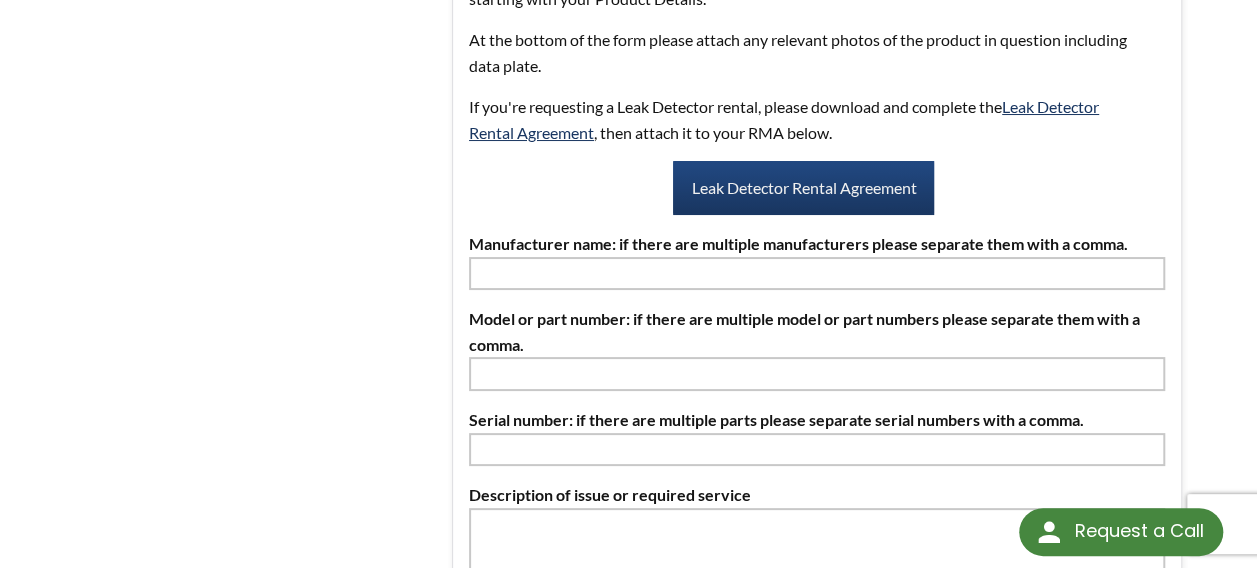 click on "Manufacturer name: if there are multiple manufacturers please separate them with a comma." at bounding box center [817, 244] 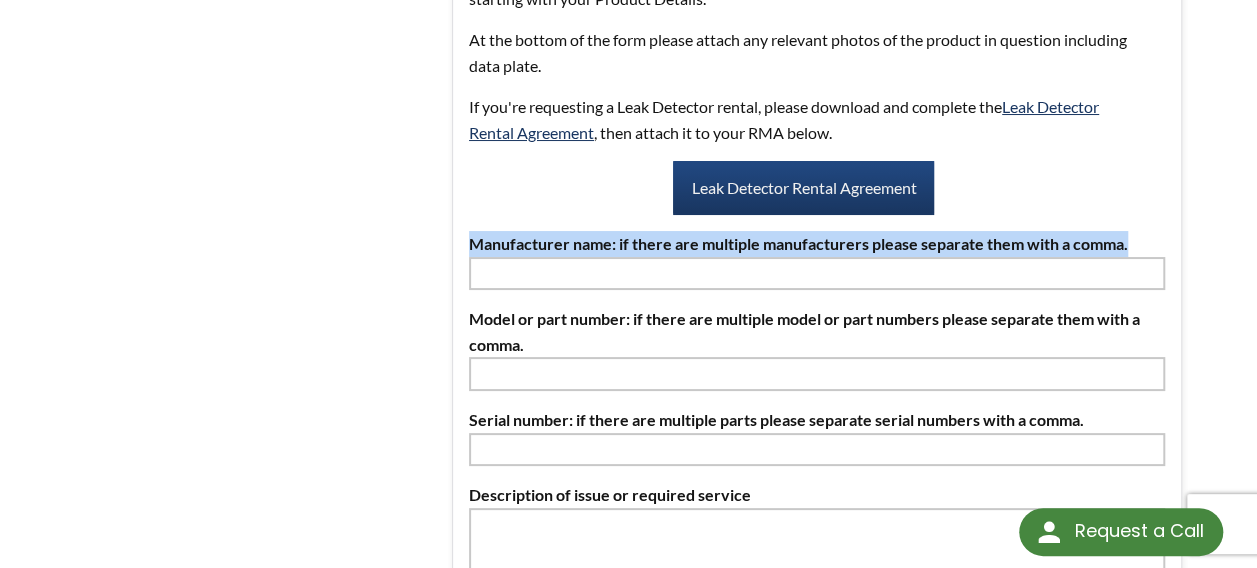 drag, startPoint x: 1136, startPoint y: 218, endPoint x: 466, endPoint y: 226, distance: 670.0477 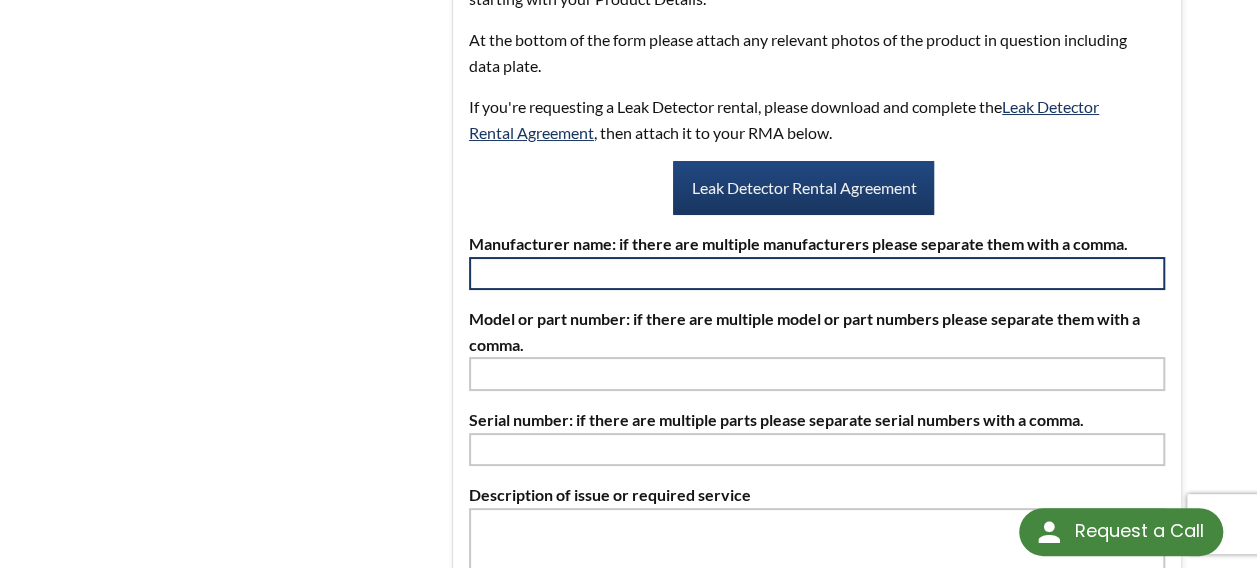 click at bounding box center [817, 274] 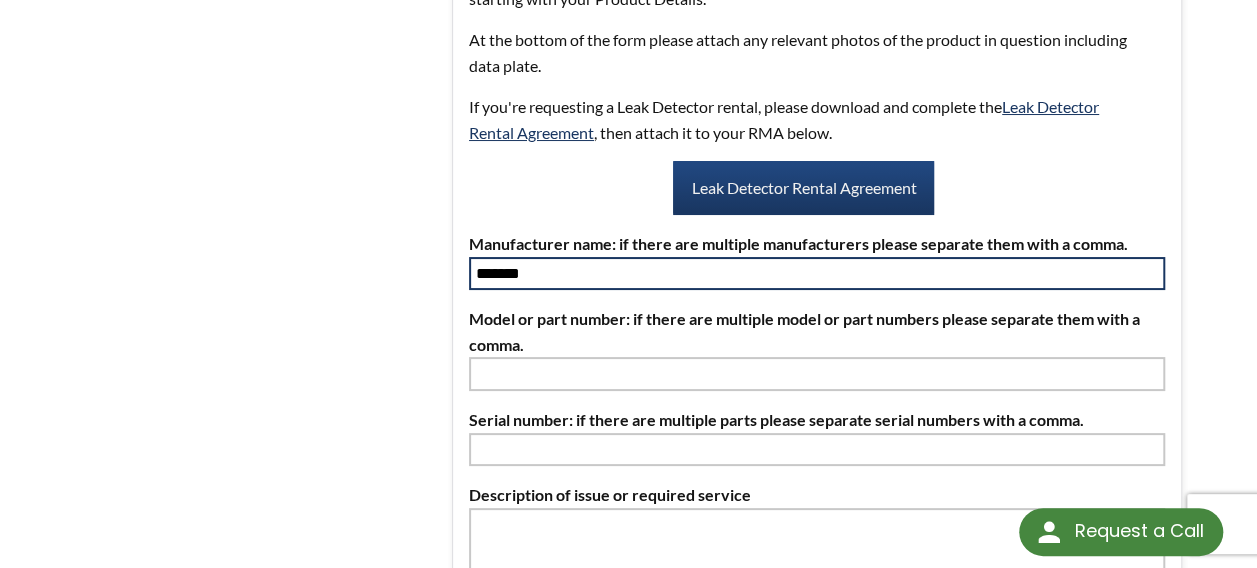 type on "*******" 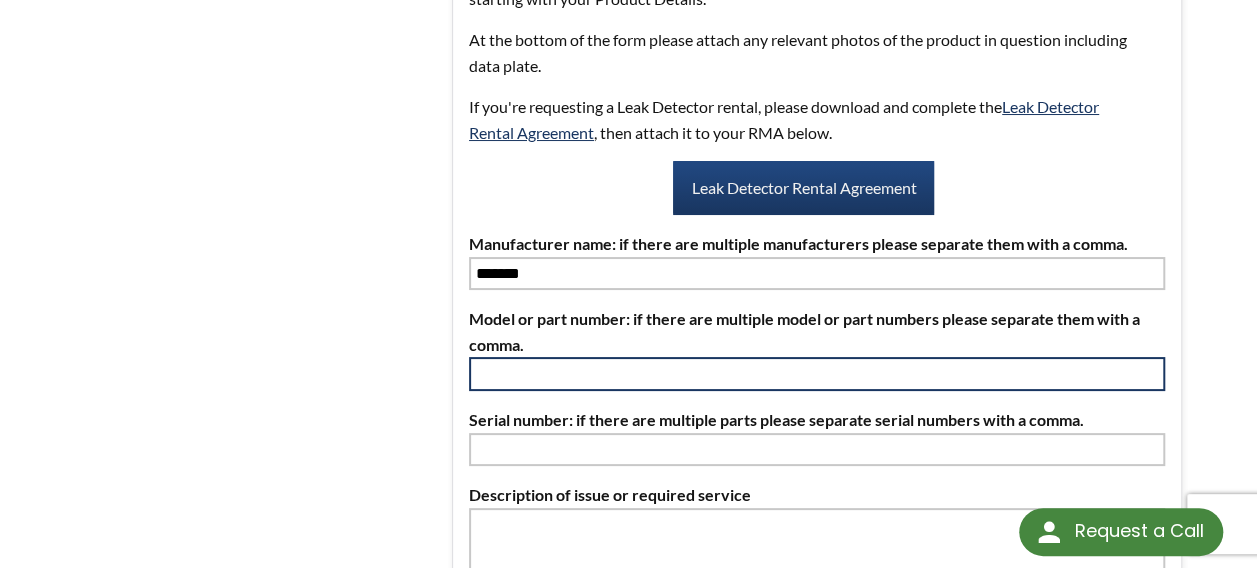 click at bounding box center (817, 374) 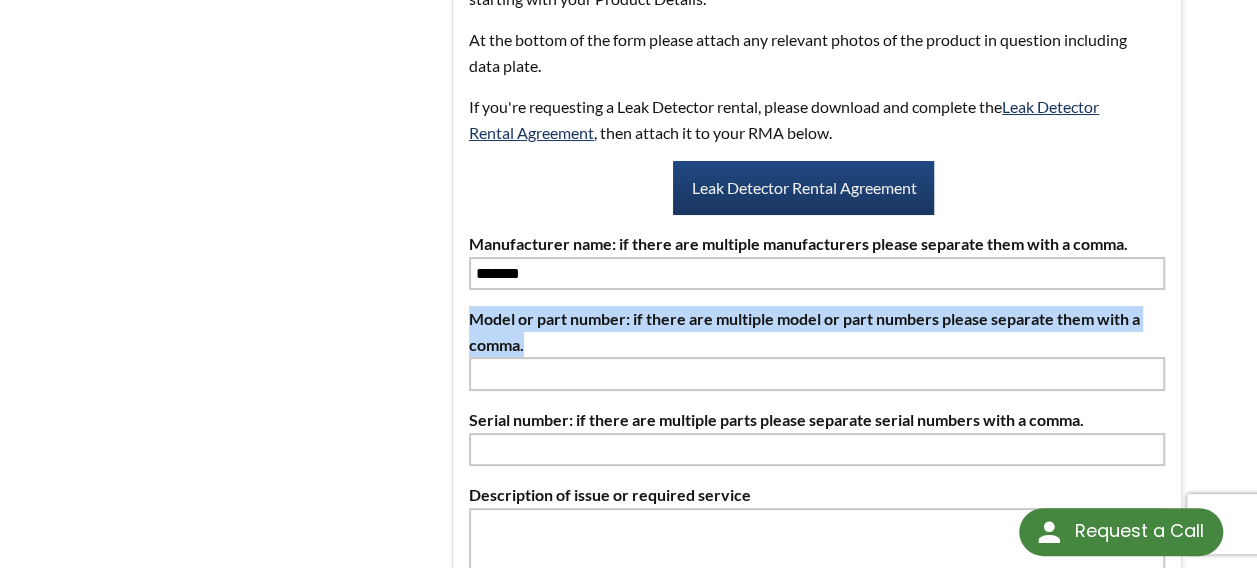 drag, startPoint x: 522, startPoint y: 322, endPoint x: 465, endPoint y: 292, distance: 64.412735 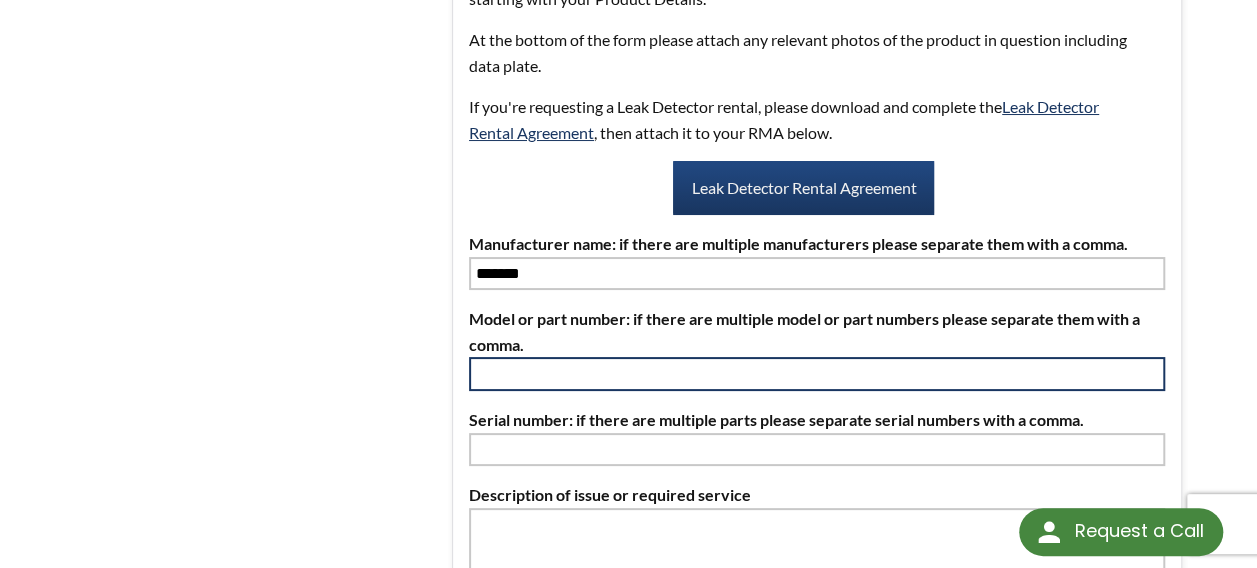 click at bounding box center (817, 374) 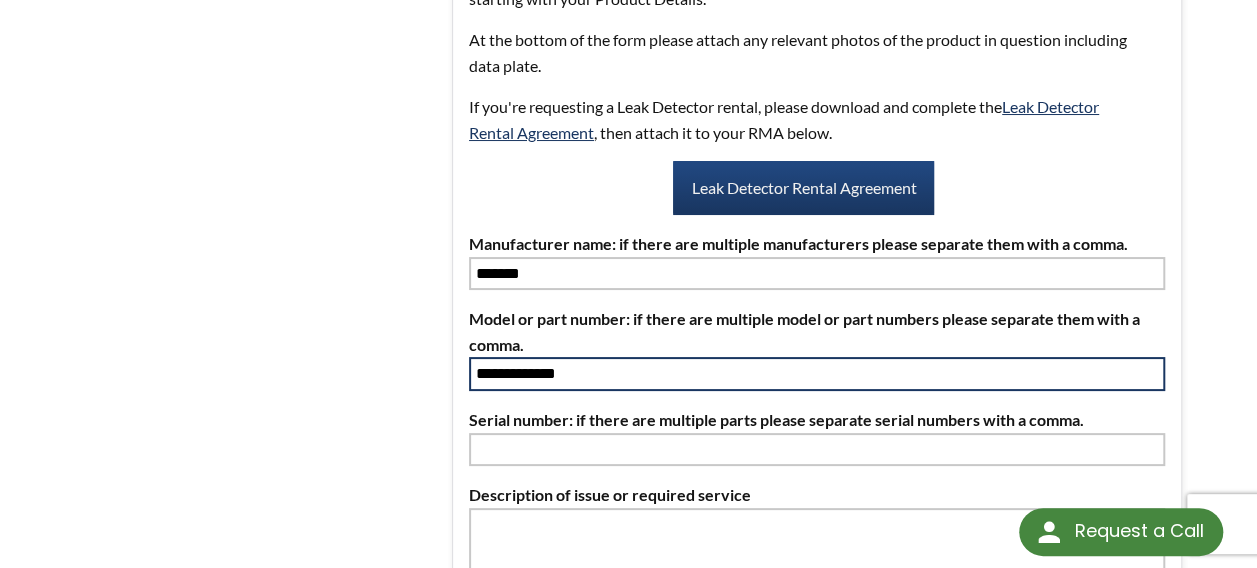 type on "**********" 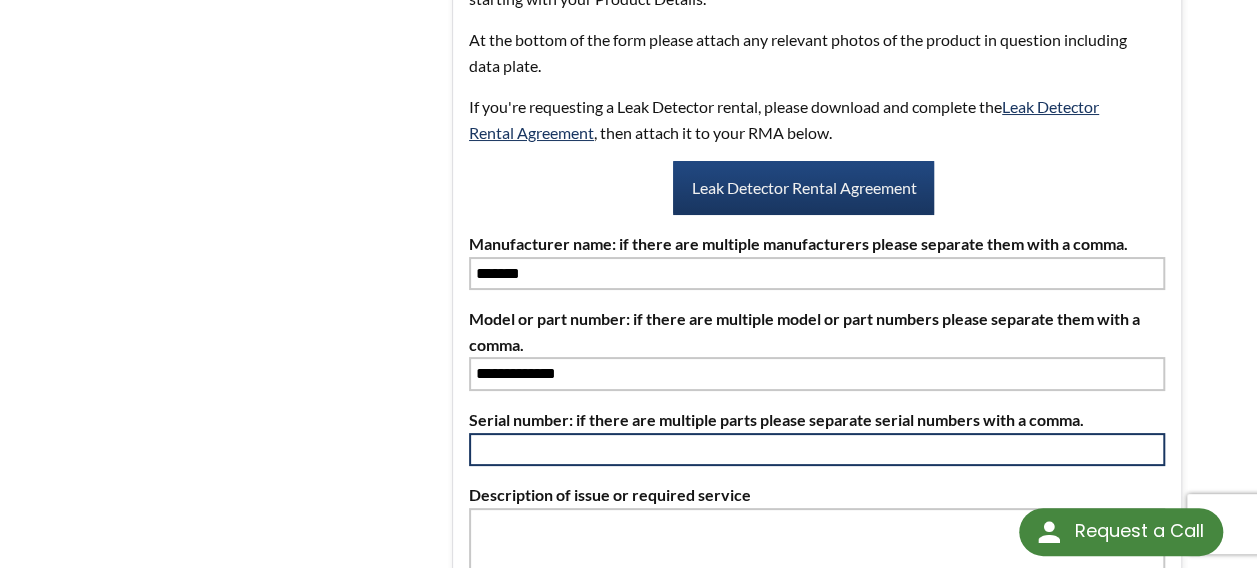 click at bounding box center [817, 450] 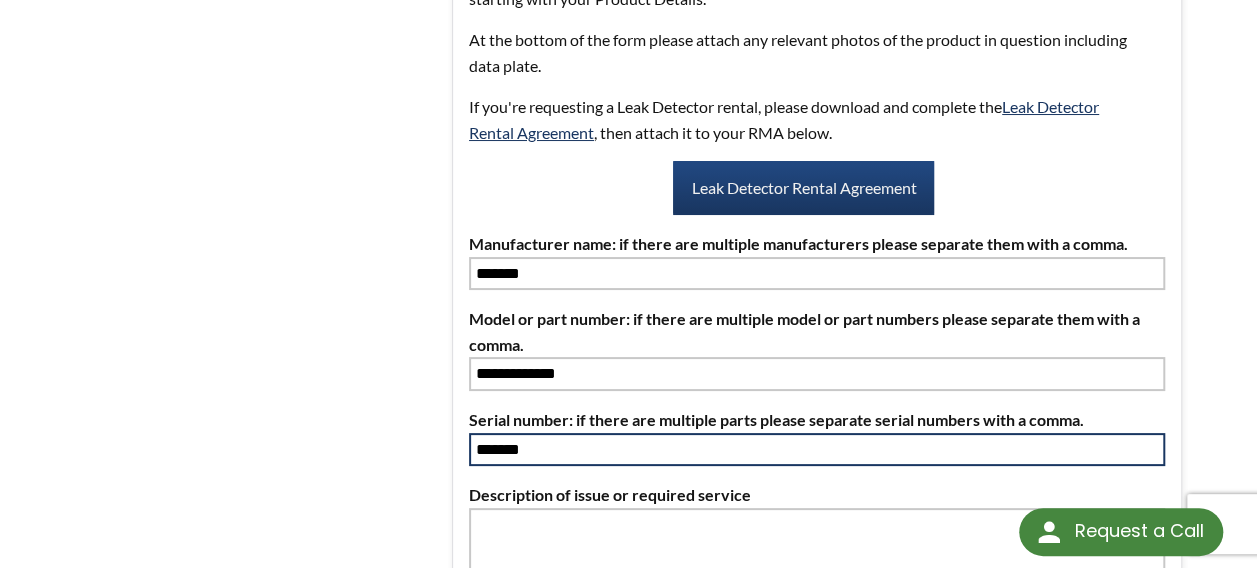 type on "*******" 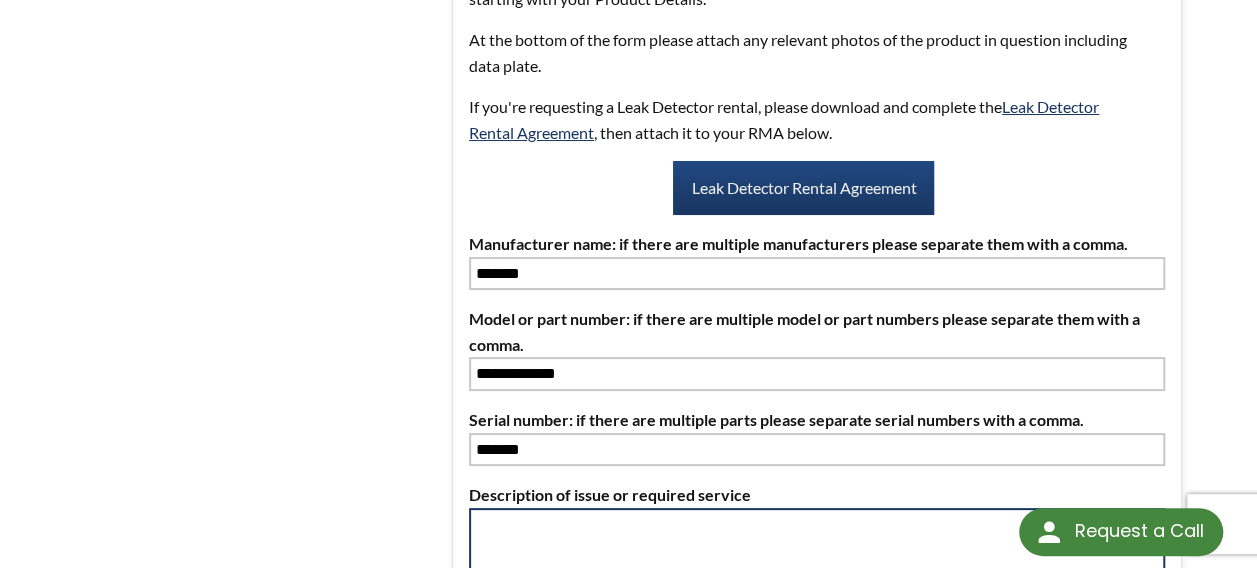 click at bounding box center [817, 573] 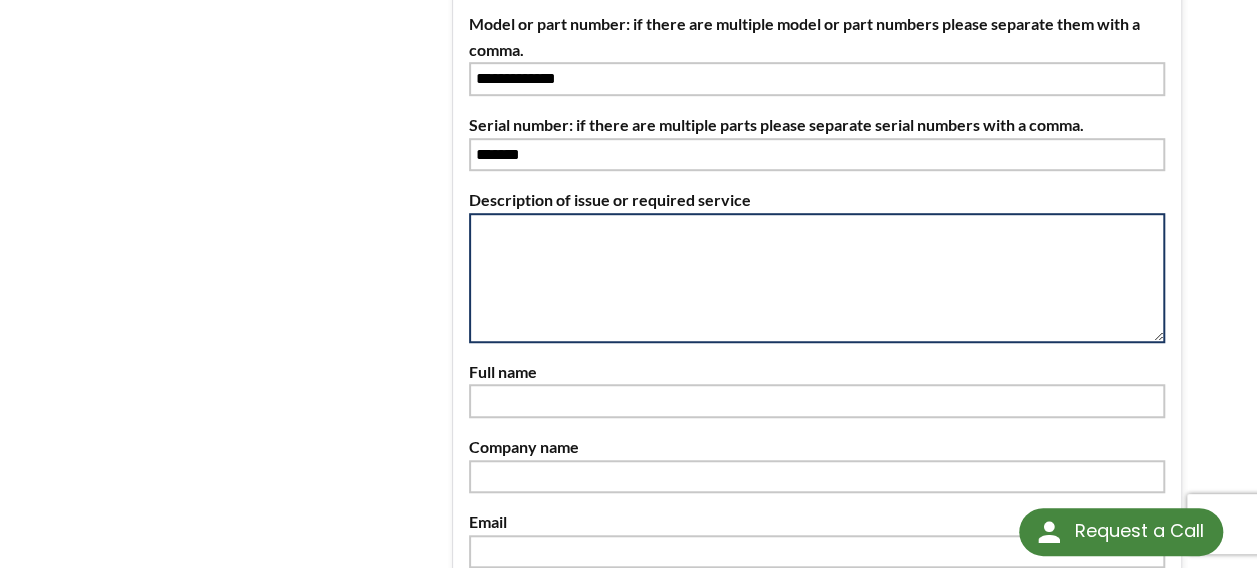 scroll, scrollTop: 628, scrollLeft: 0, axis: vertical 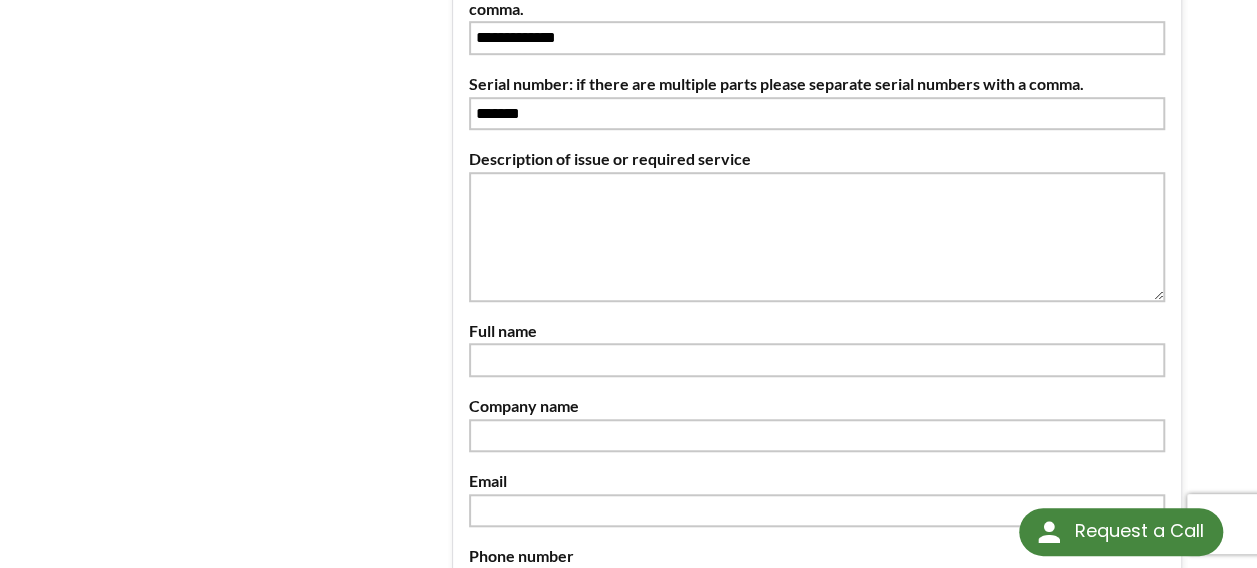 click on "Description of issue or required service" at bounding box center (817, 159) 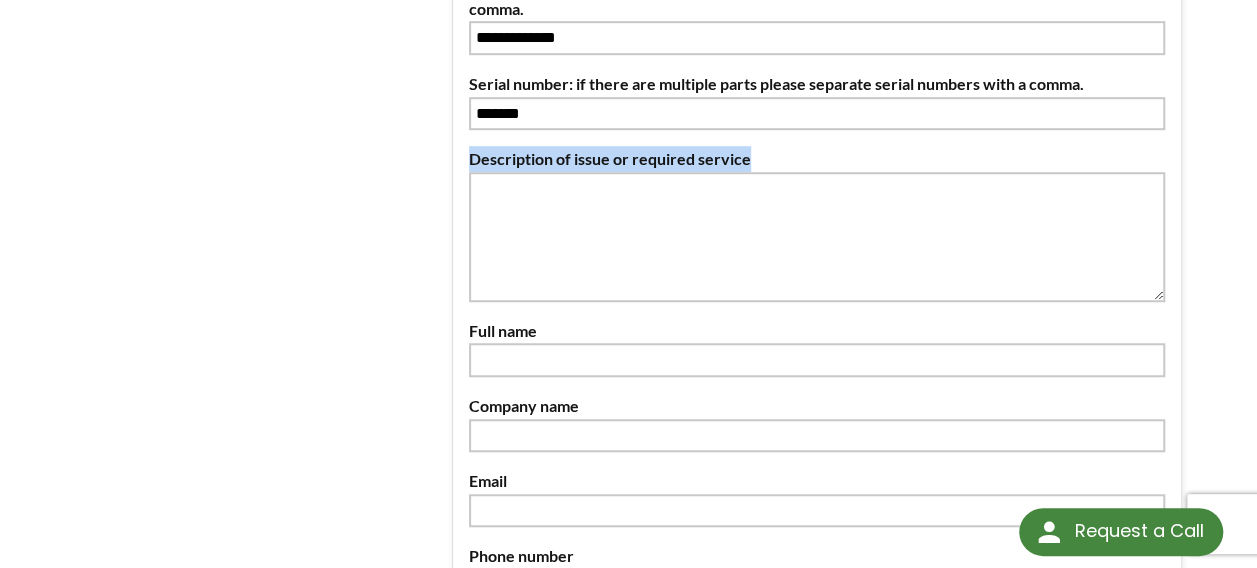drag, startPoint x: 749, startPoint y: 135, endPoint x: 465, endPoint y: 138, distance: 284.01584 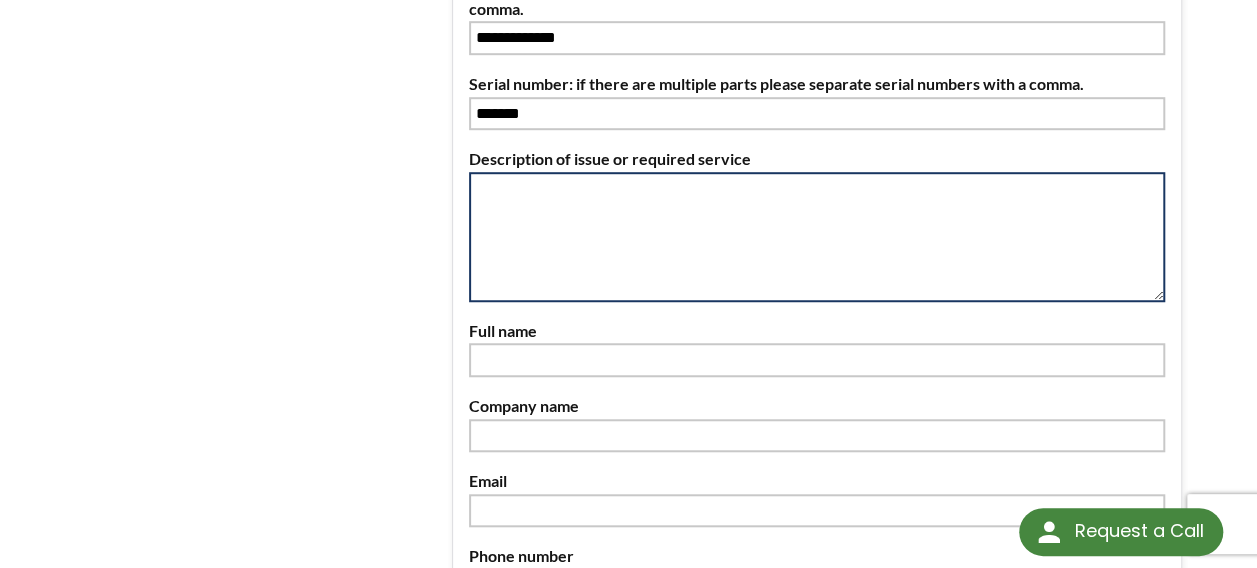 click at bounding box center (817, 237) 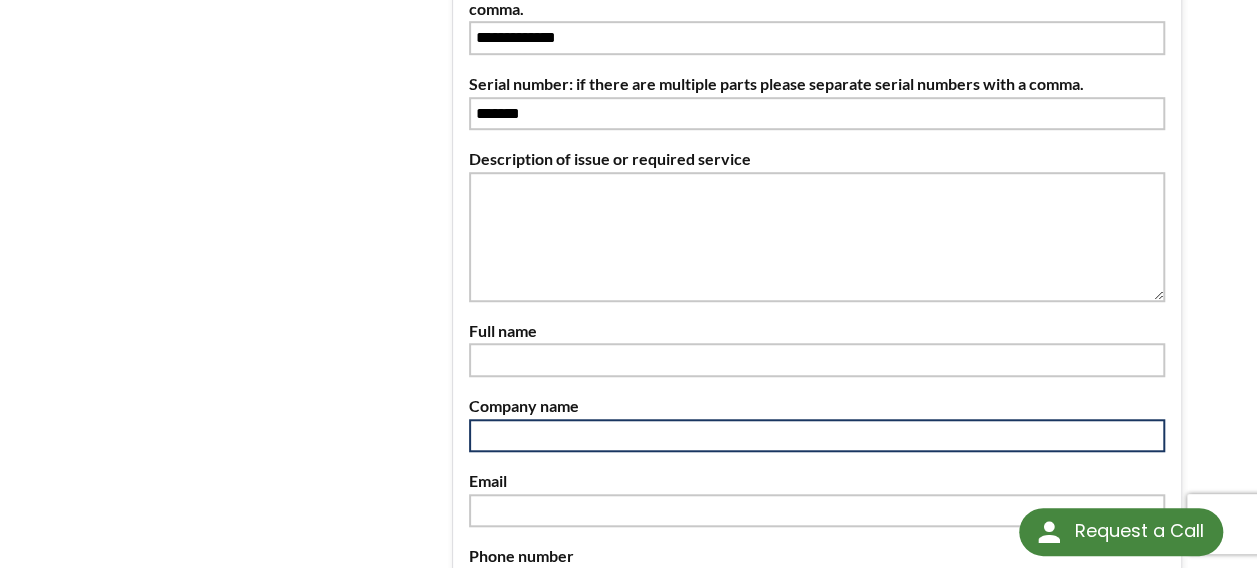 click at bounding box center (817, 436) 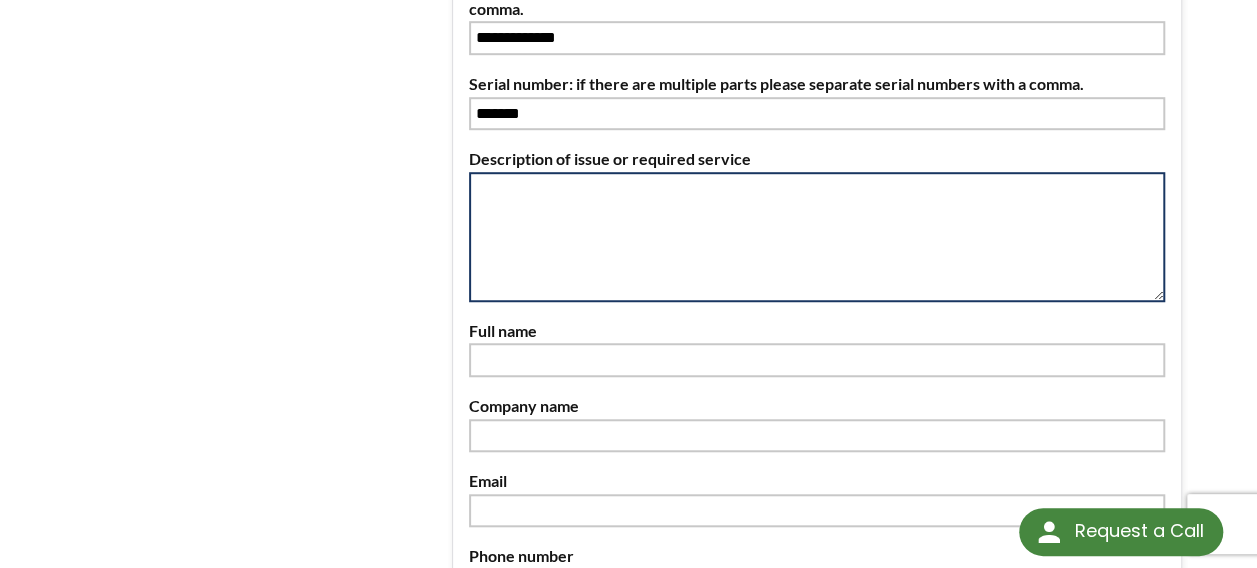 click at bounding box center (817, 237) 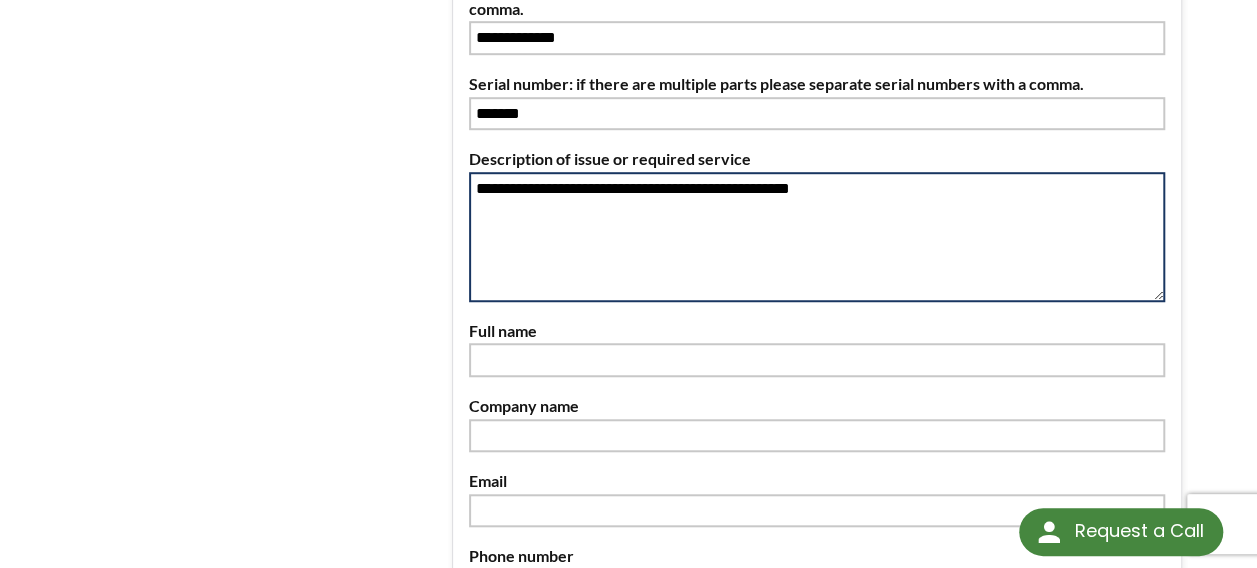 type on "**********" 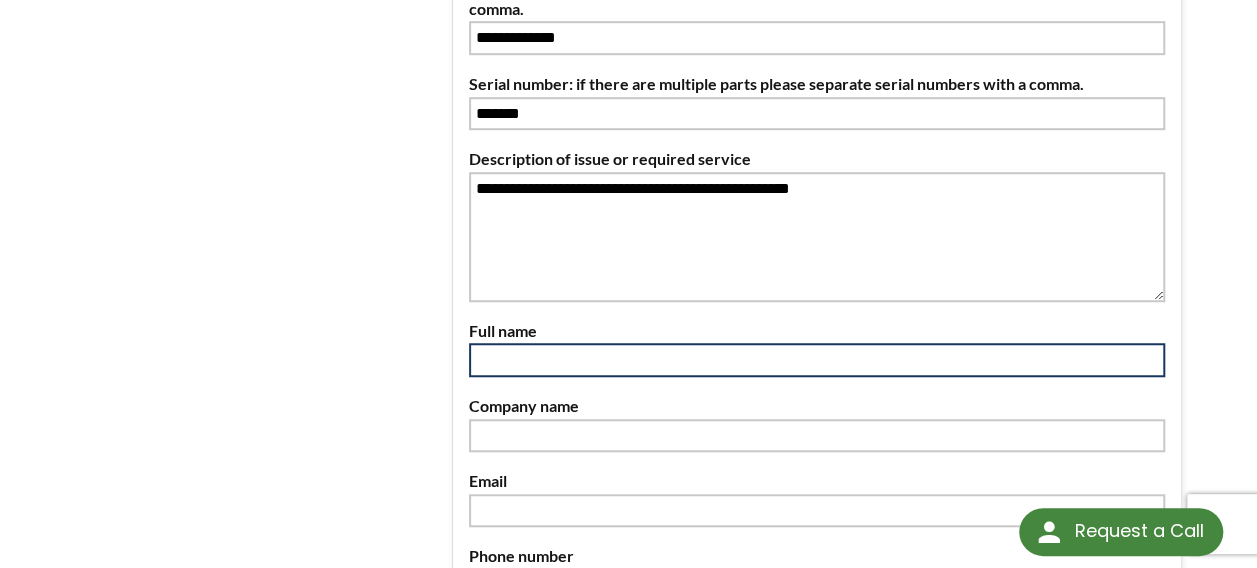click at bounding box center (817, 360) 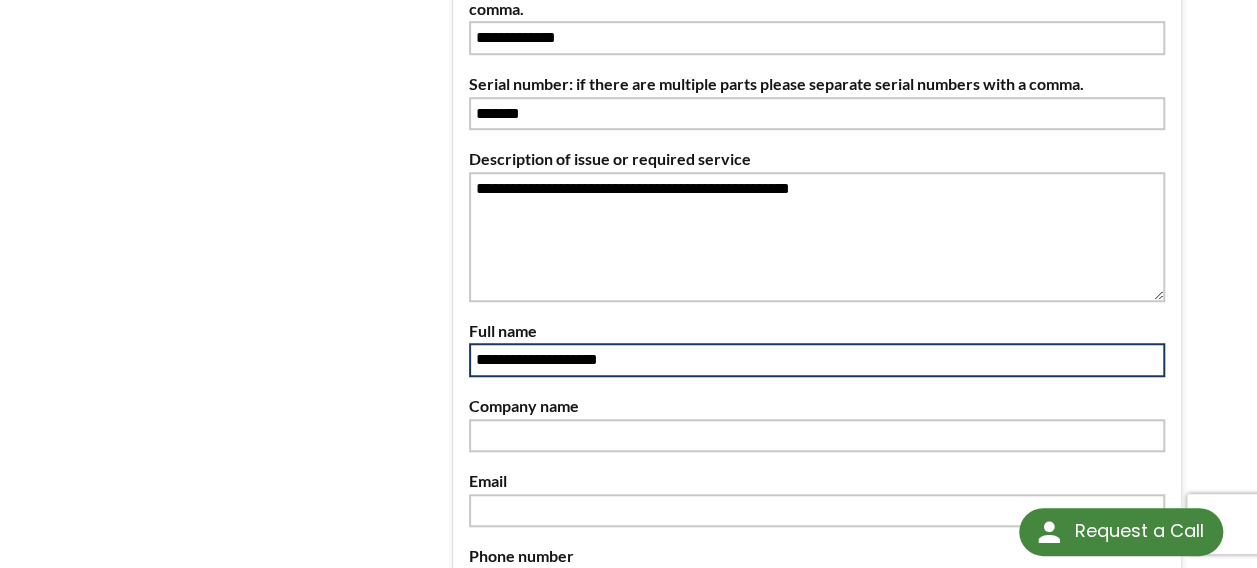 type on "**********" 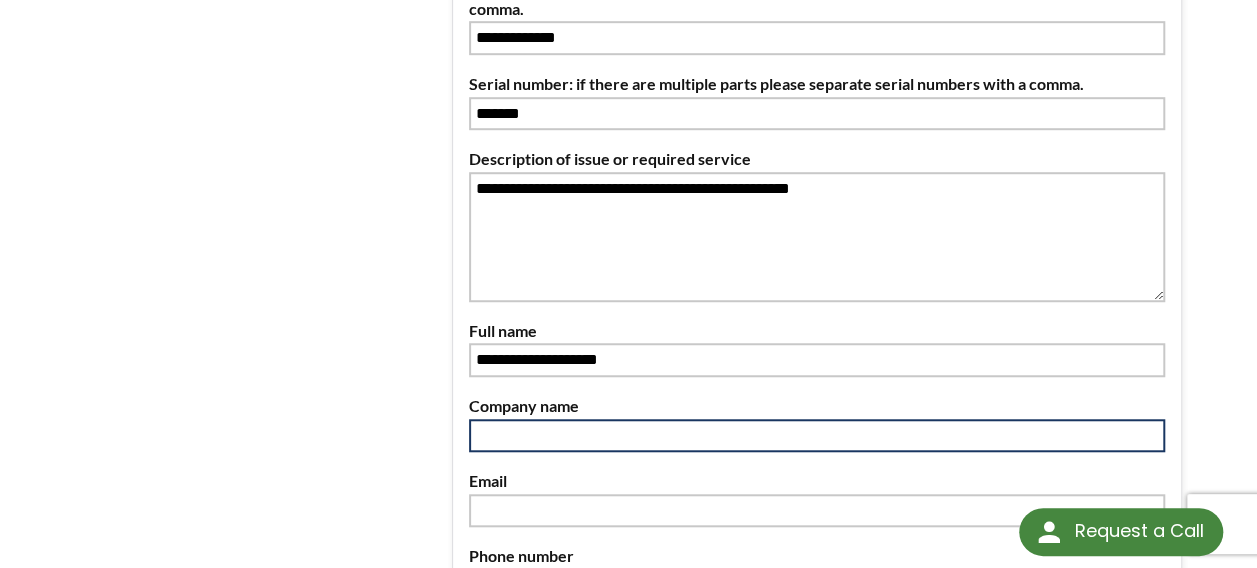 click at bounding box center [817, 436] 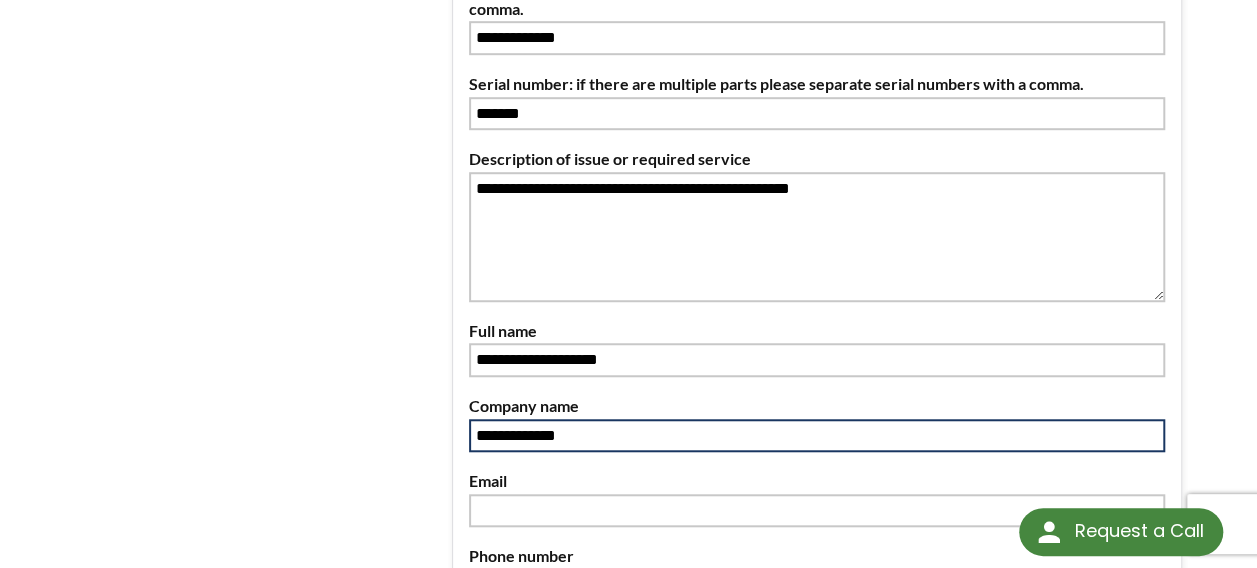 click on "**********" at bounding box center (817, 436) 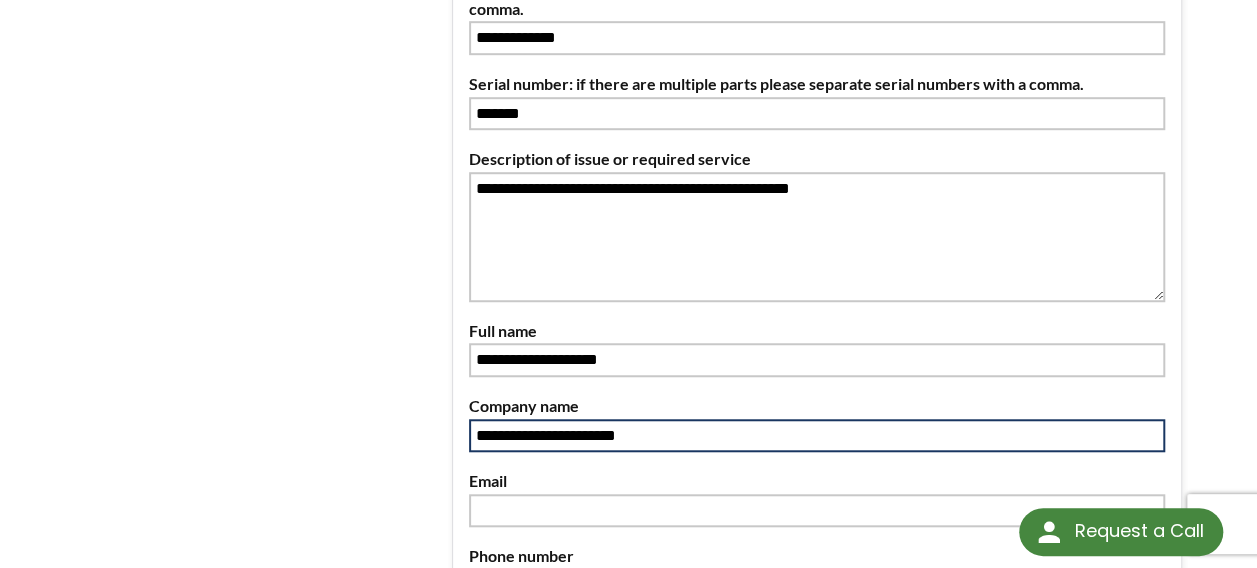 click on "**********" at bounding box center [817, 436] 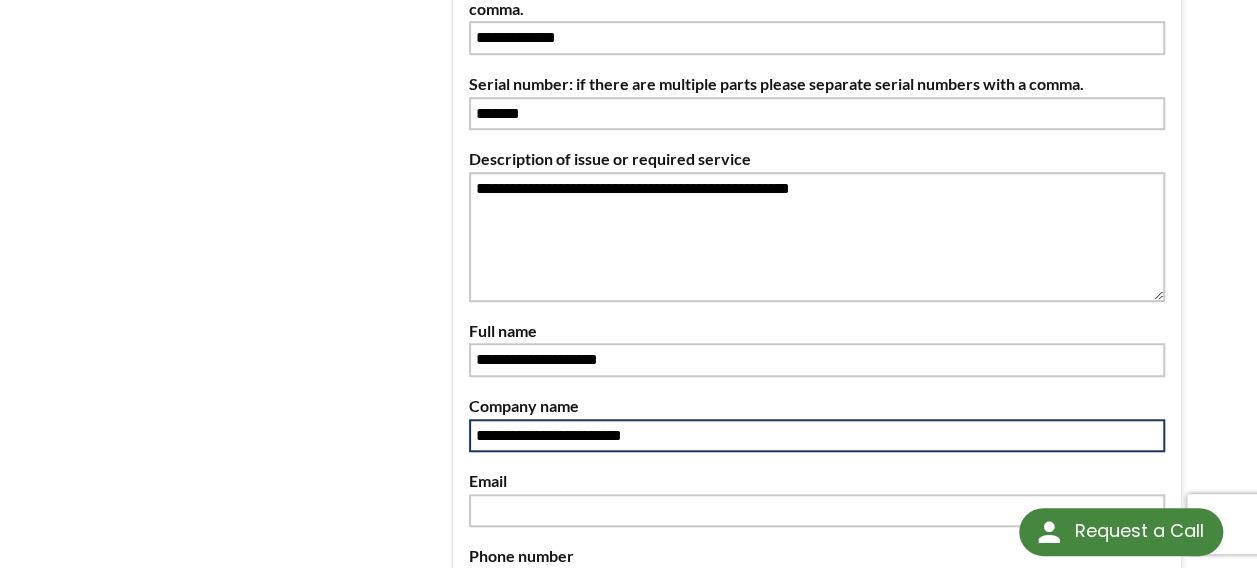 type on "**********" 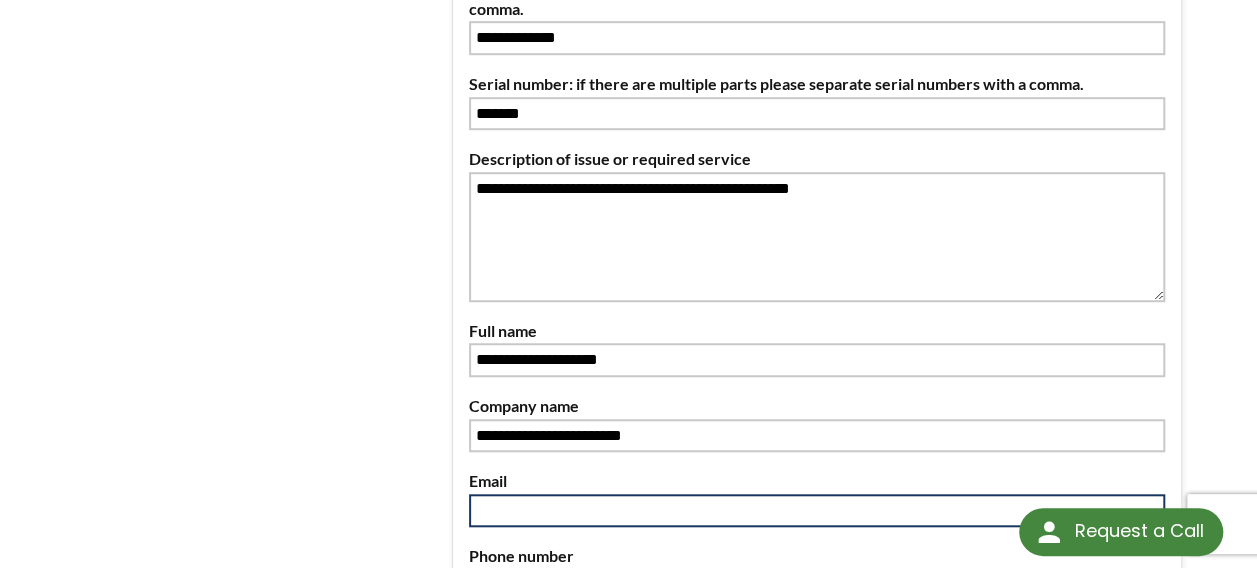 click at bounding box center (817, 511) 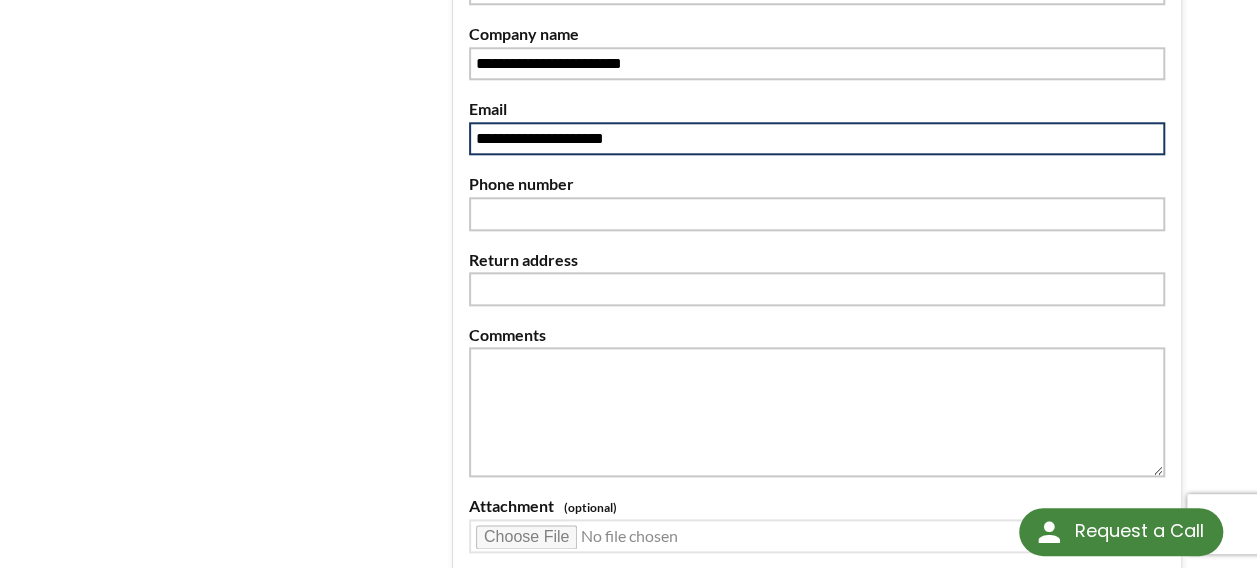 scroll, scrollTop: 1006, scrollLeft: 0, axis: vertical 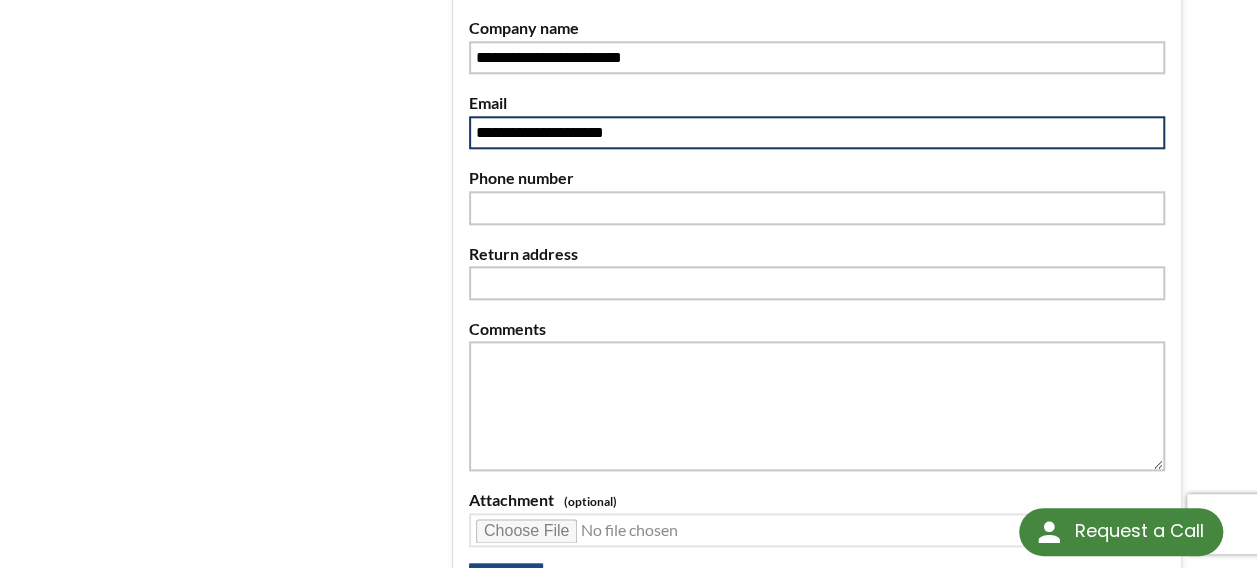 type on "**********" 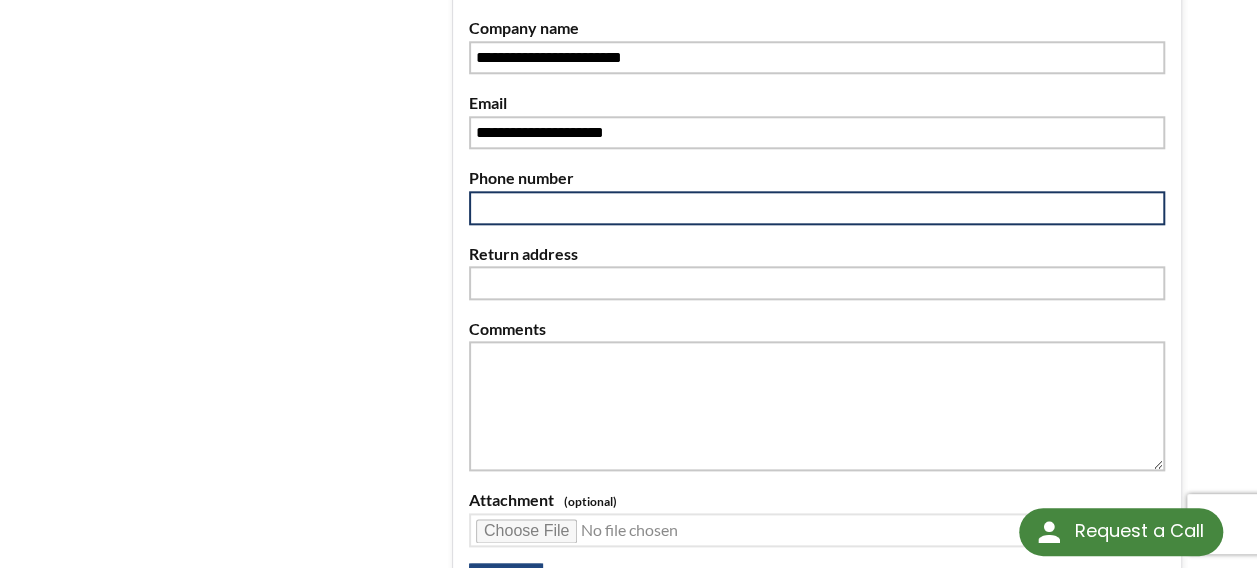 click at bounding box center (817, 208) 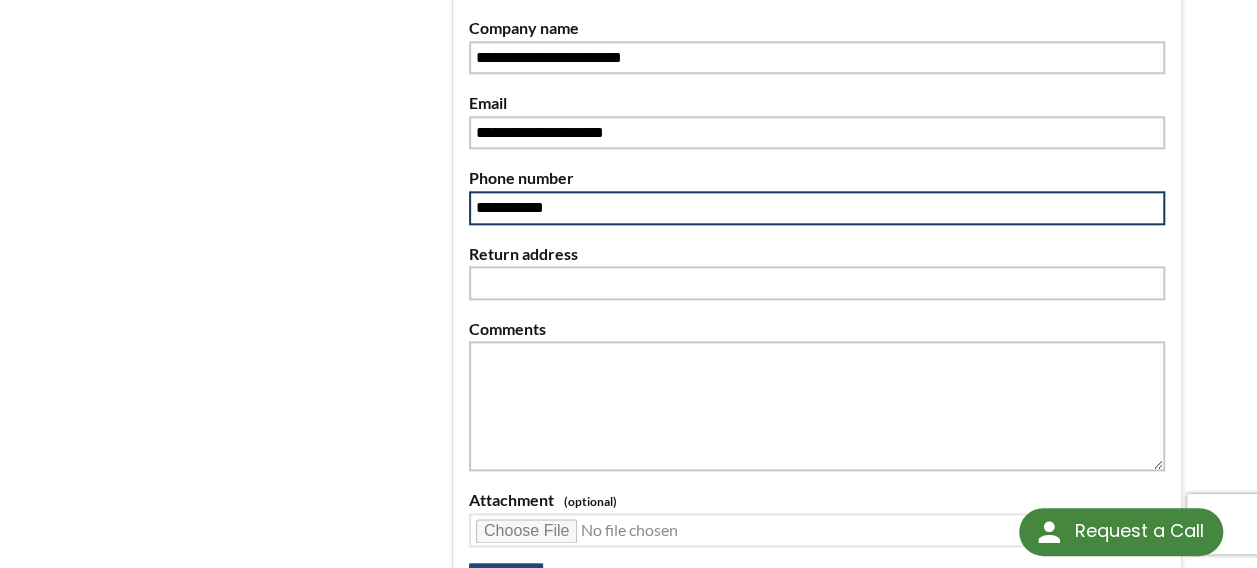 type on "**********" 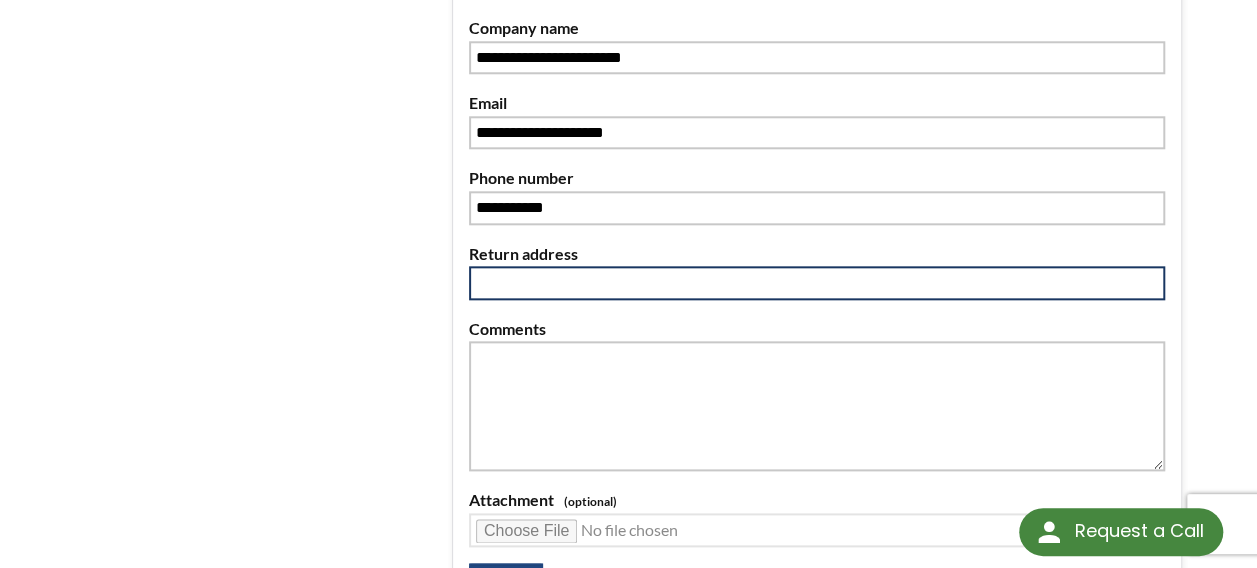 click at bounding box center [817, 283] 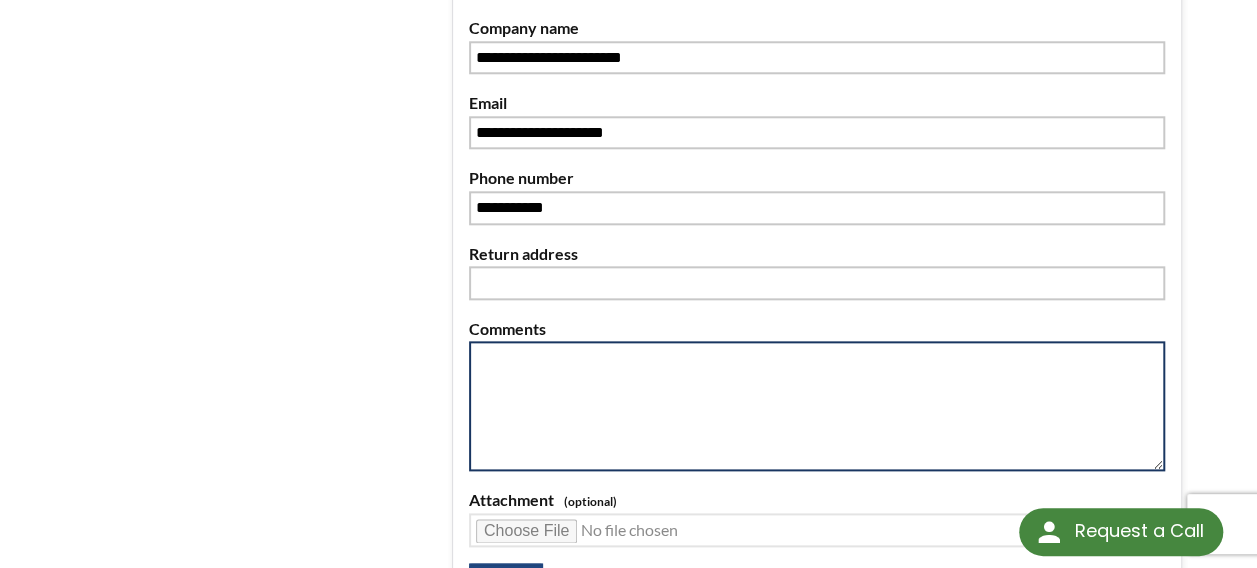 click at bounding box center [817, 406] 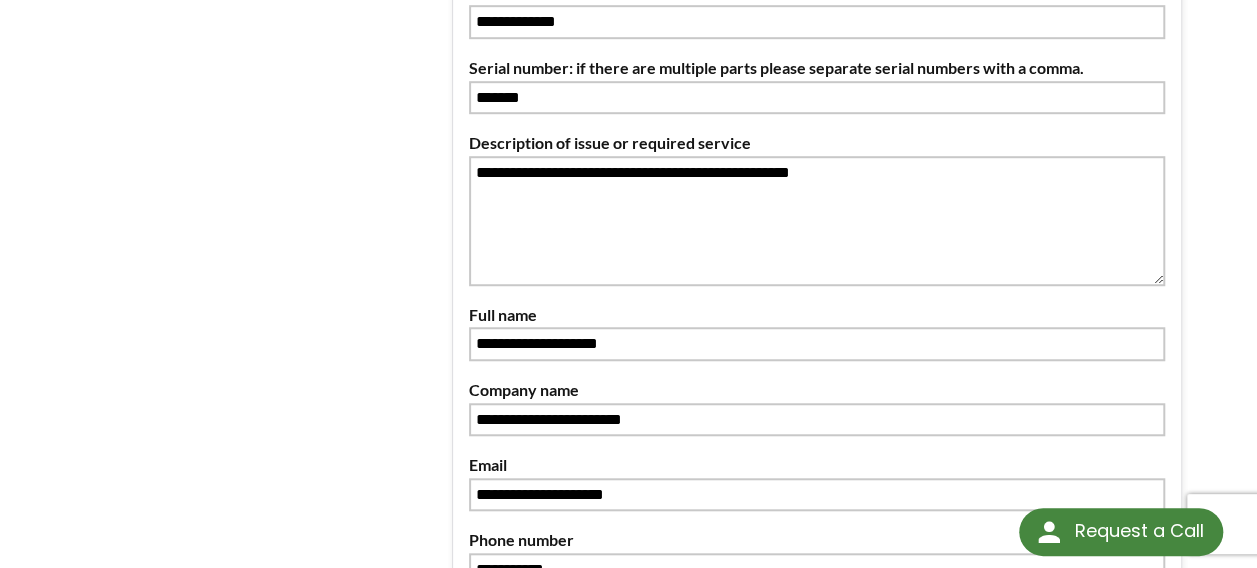 scroll, scrollTop: 631, scrollLeft: 0, axis: vertical 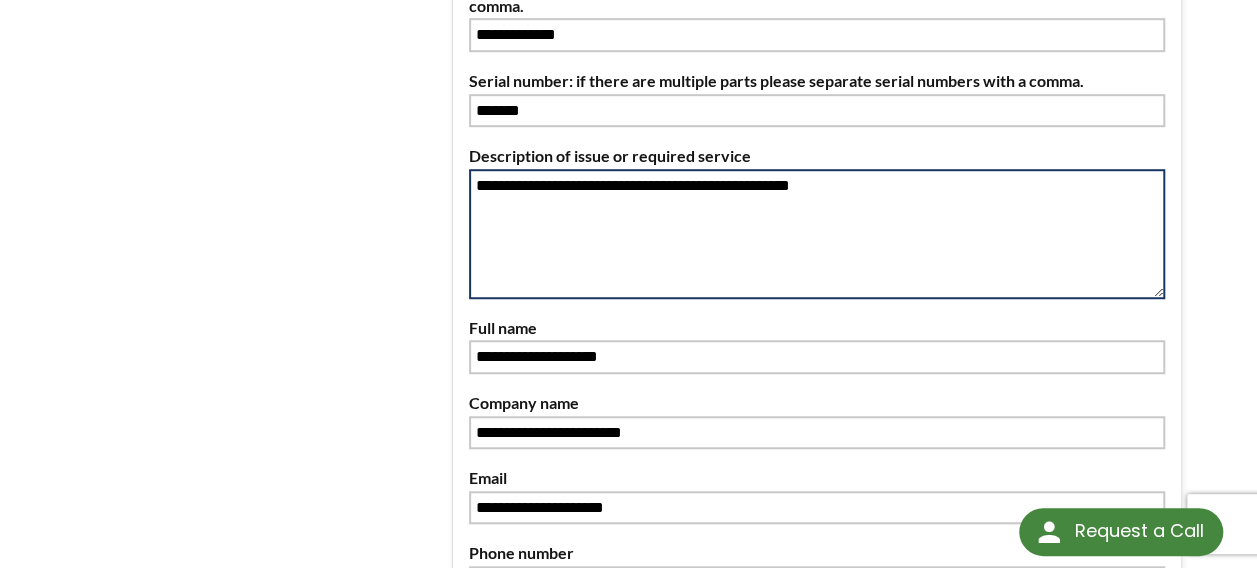 drag, startPoint x: 475, startPoint y: 166, endPoint x: 1006, endPoint y: 218, distance: 533.54004 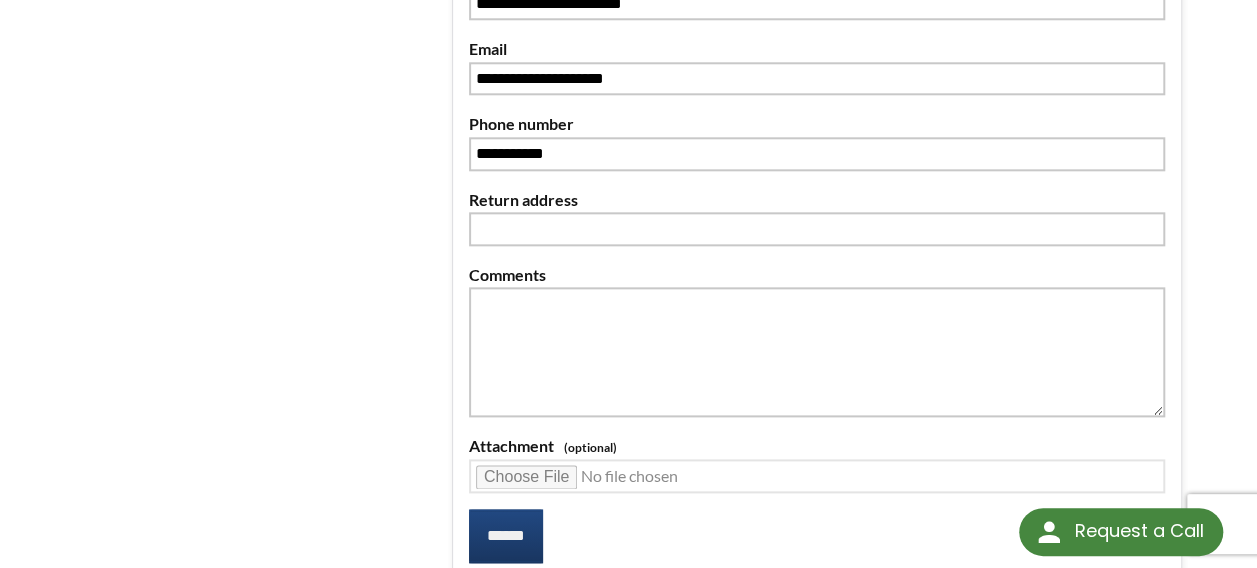 scroll, scrollTop: 1068, scrollLeft: 0, axis: vertical 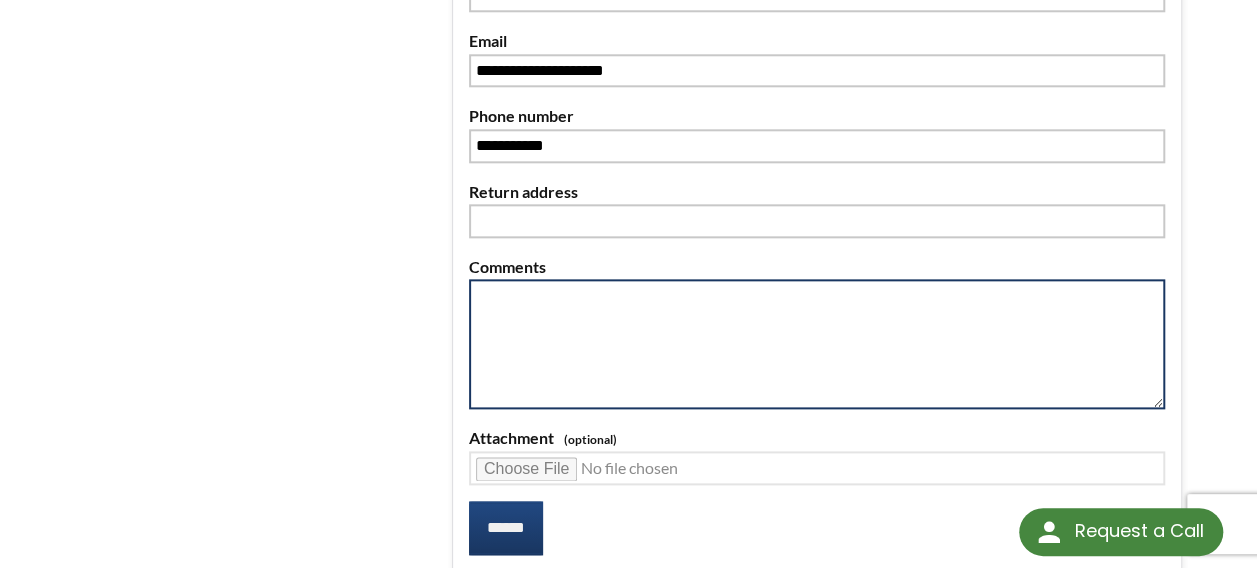 click at bounding box center [817, 344] 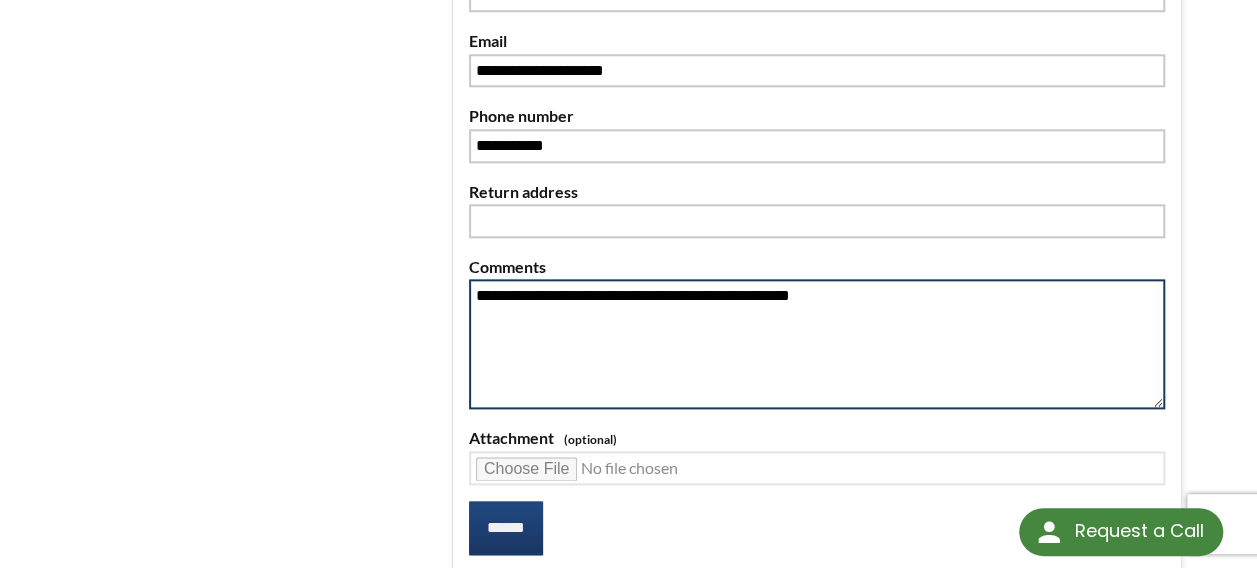 type on "**********" 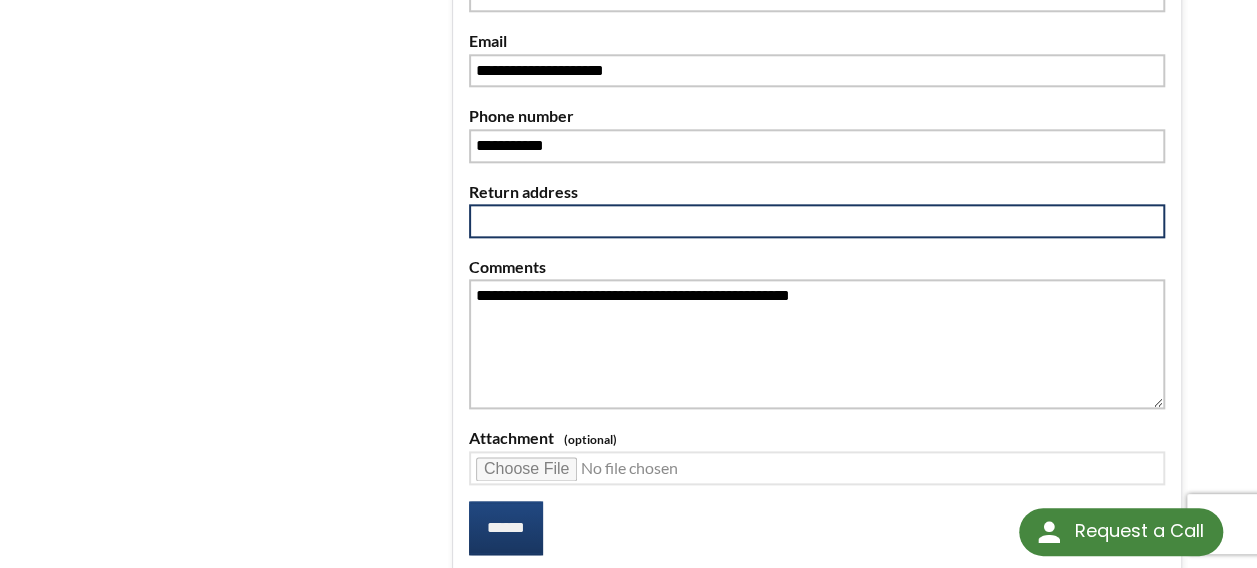 click at bounding box center (817, 221) 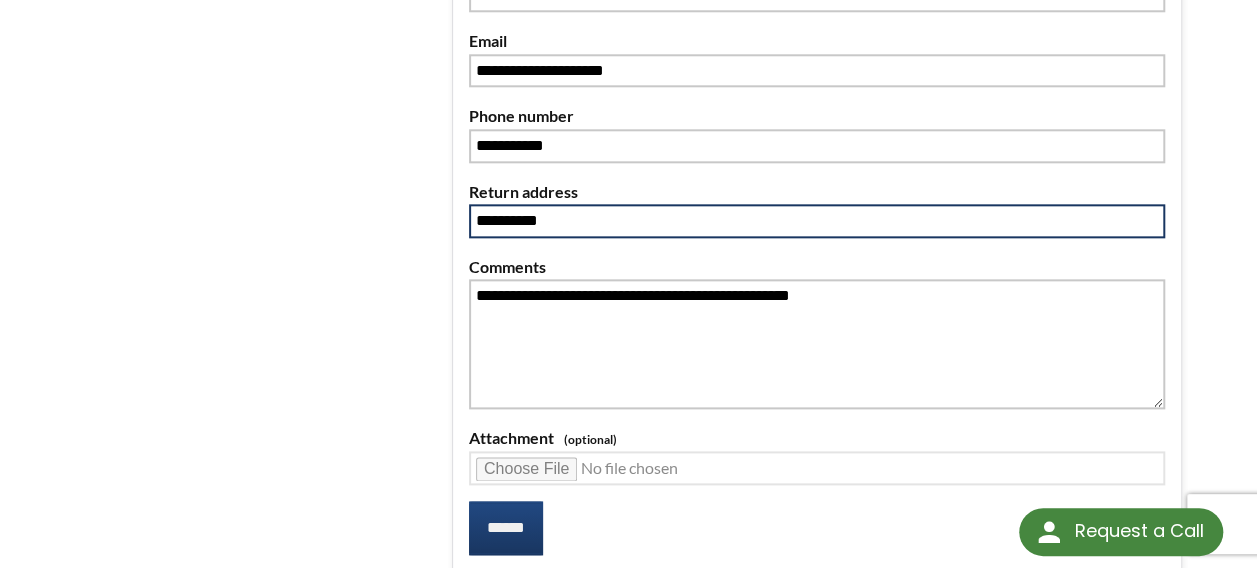 click on "**********" at bounding box center [817, 221] 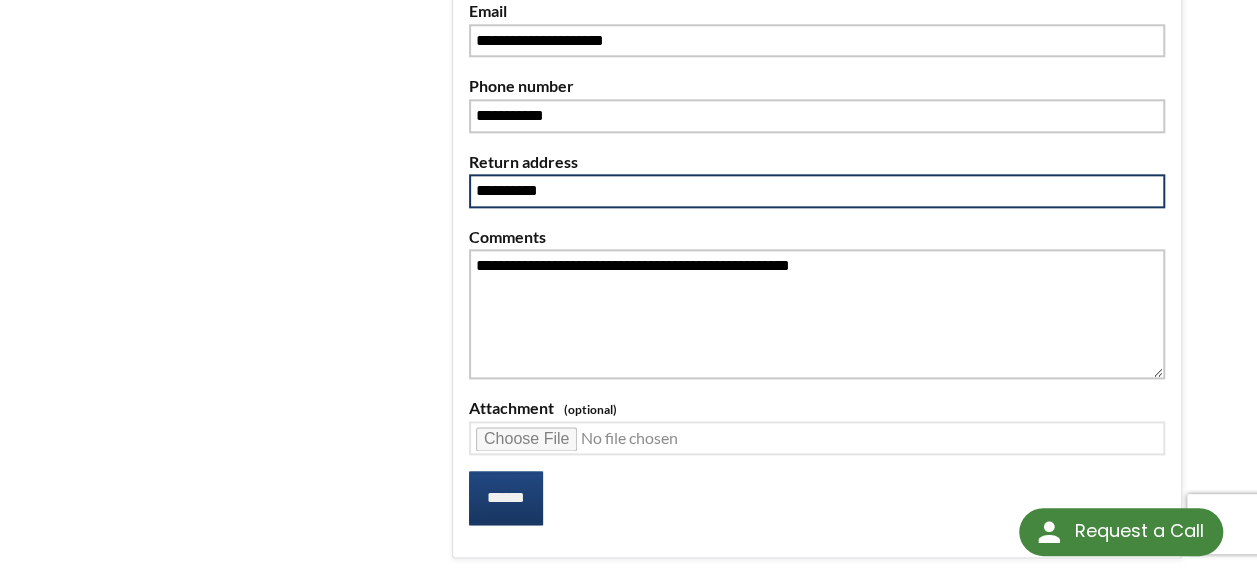 scroll, scrollTop: 1014, scrollLeft: 0, axis: vertical 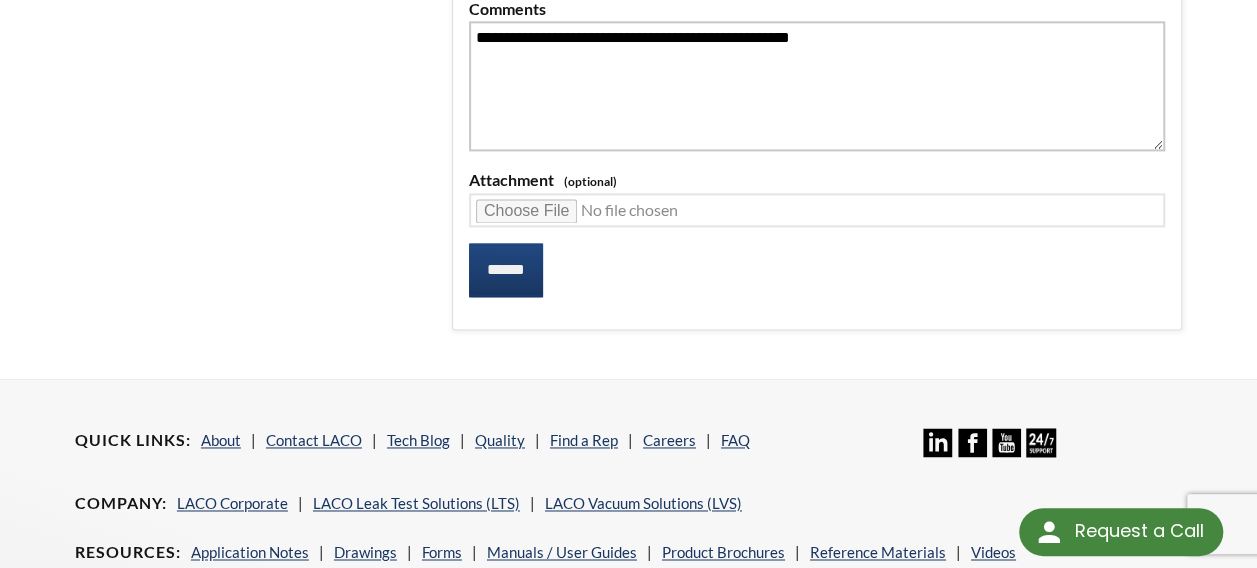 type on "**********" 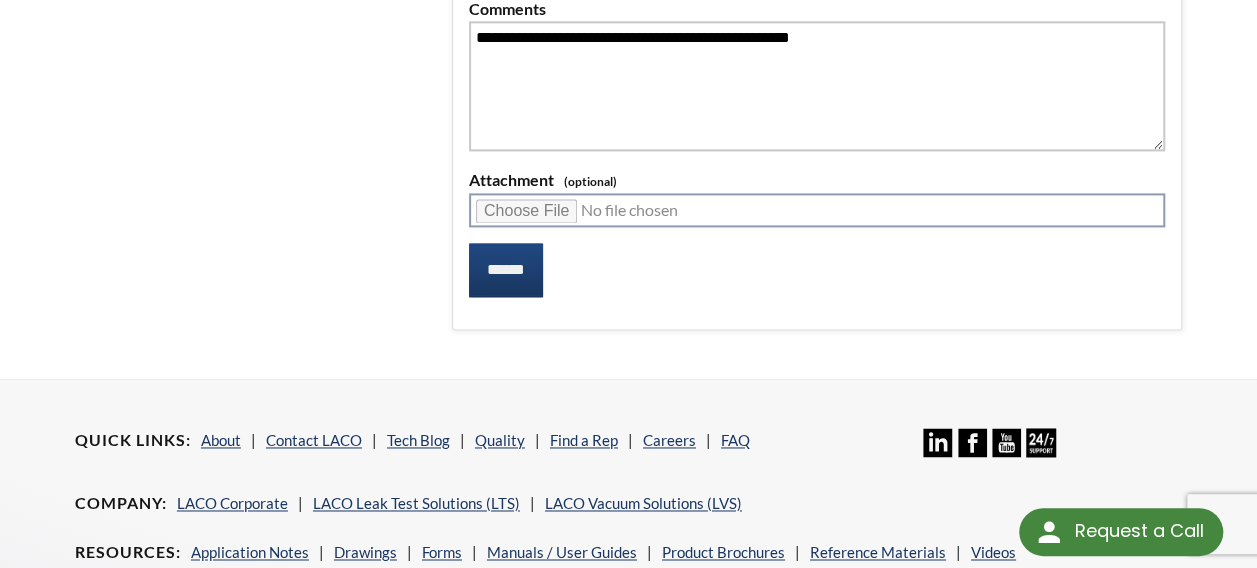 click at bounding box center (817, 210) 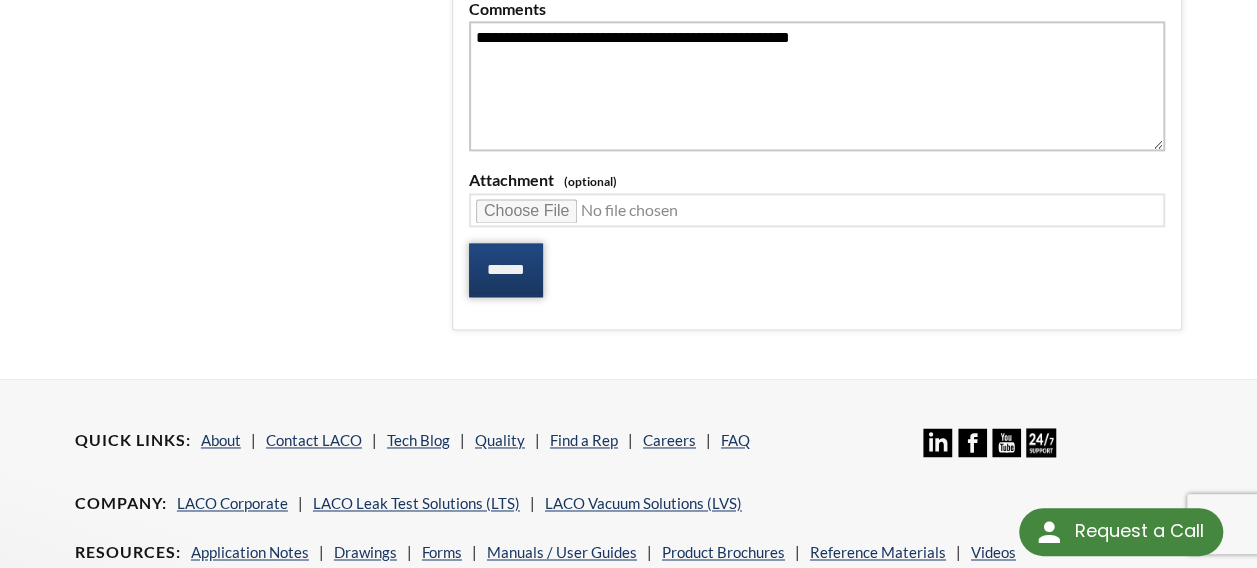 click on "******" at bounding box center (506, 270) 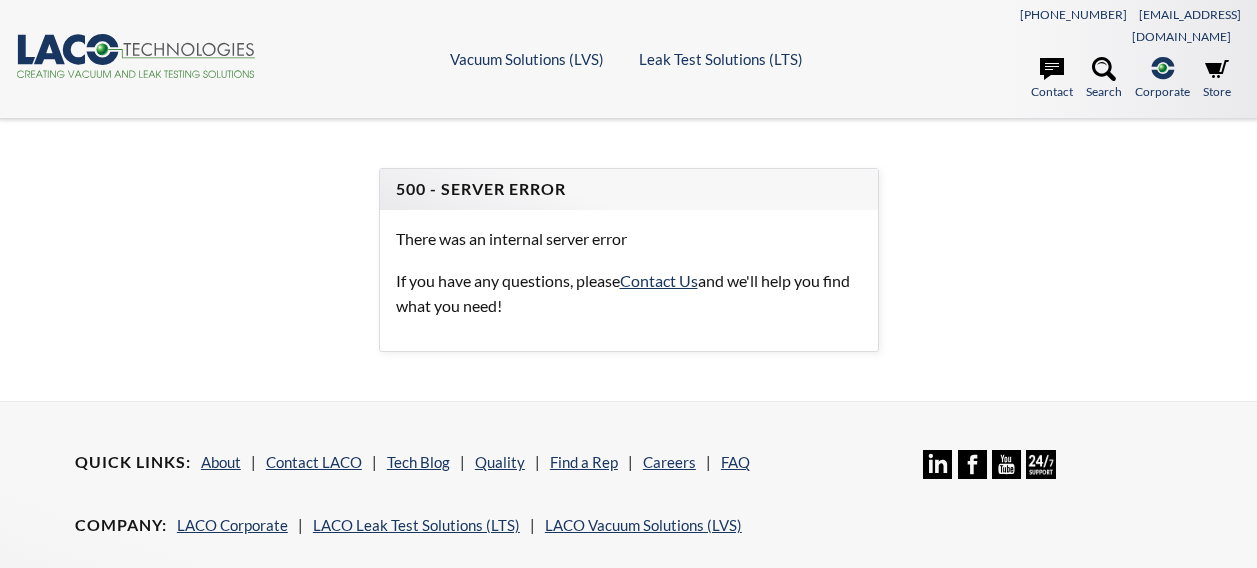 scroll, scrollTop: 0, scrollLeft: 0, axis: both 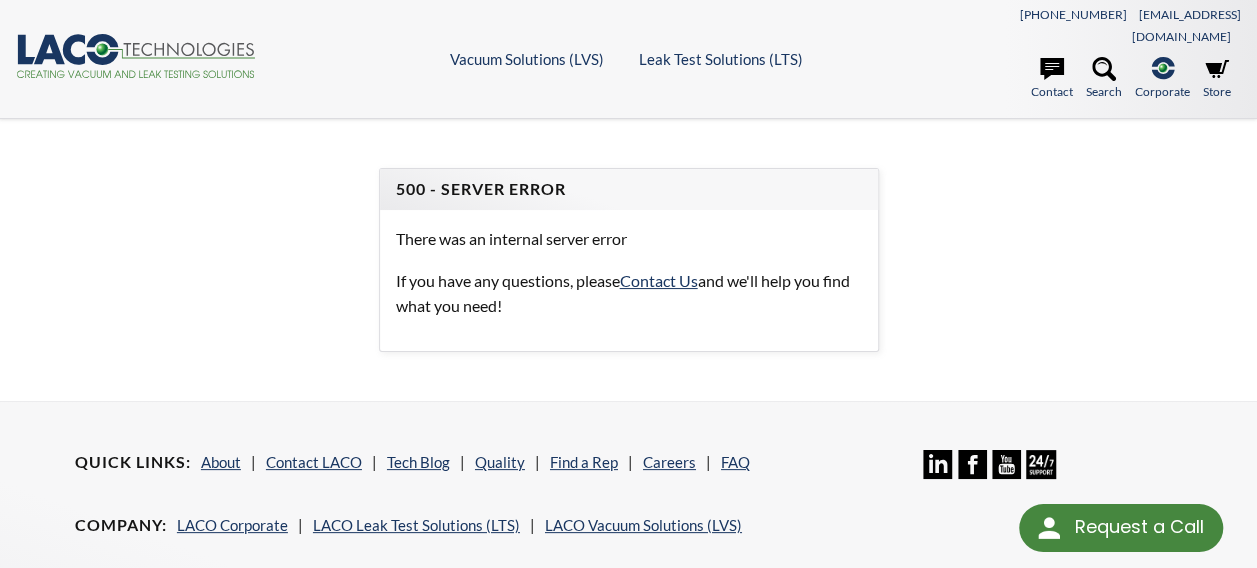 select 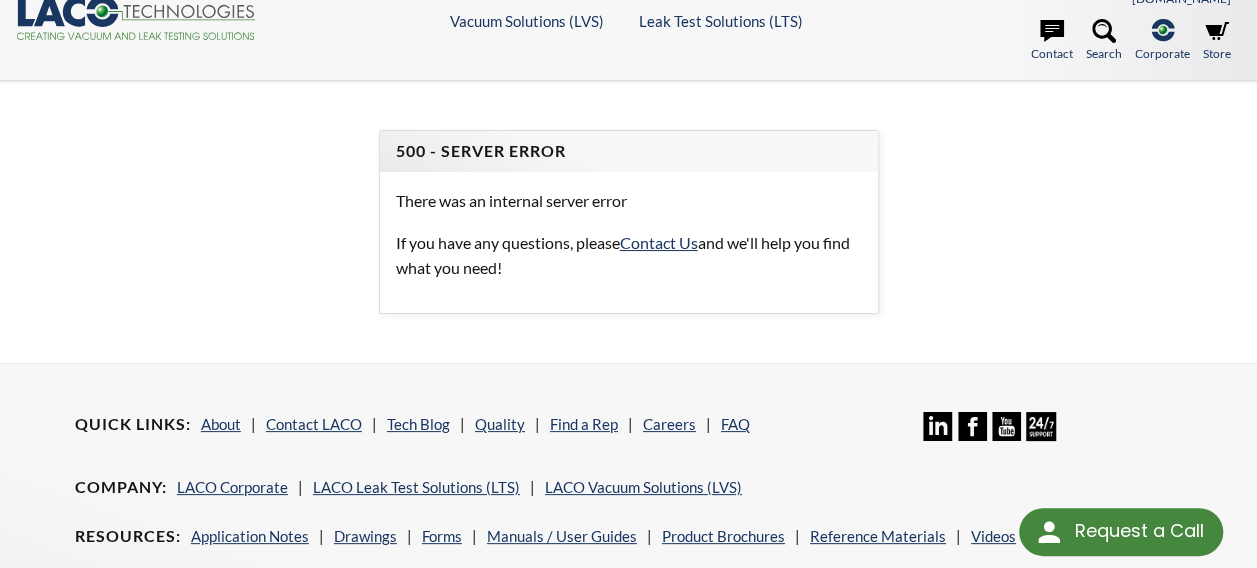 scroll, scrollTop: 0, scrollLeft: 0, axis: both 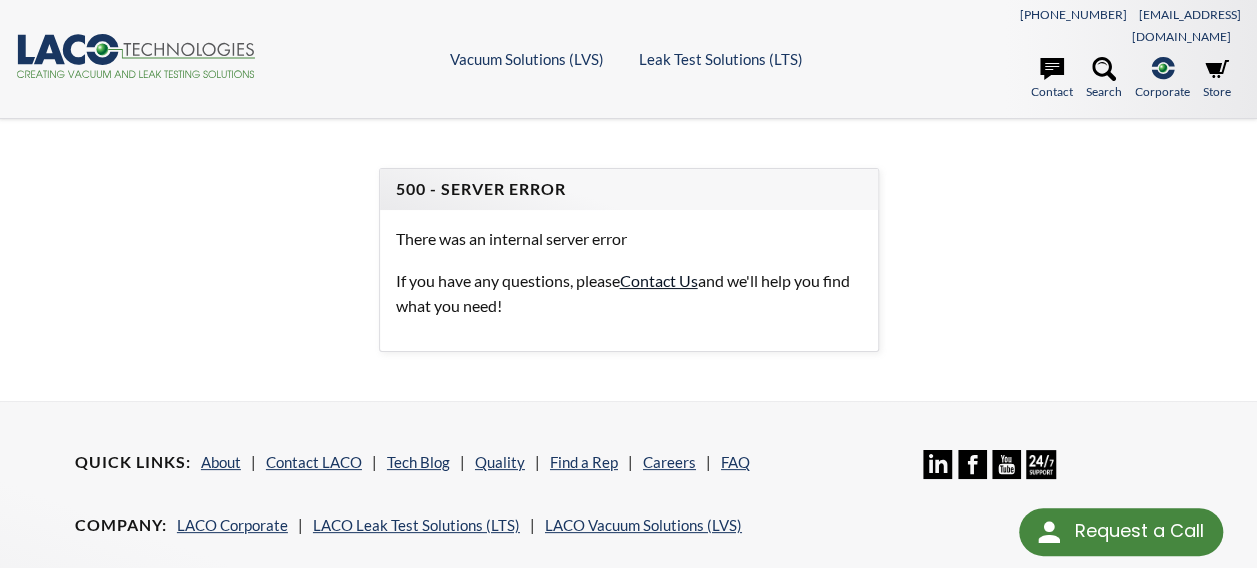 click on "Contact Us" at bounding box center (659, 280) 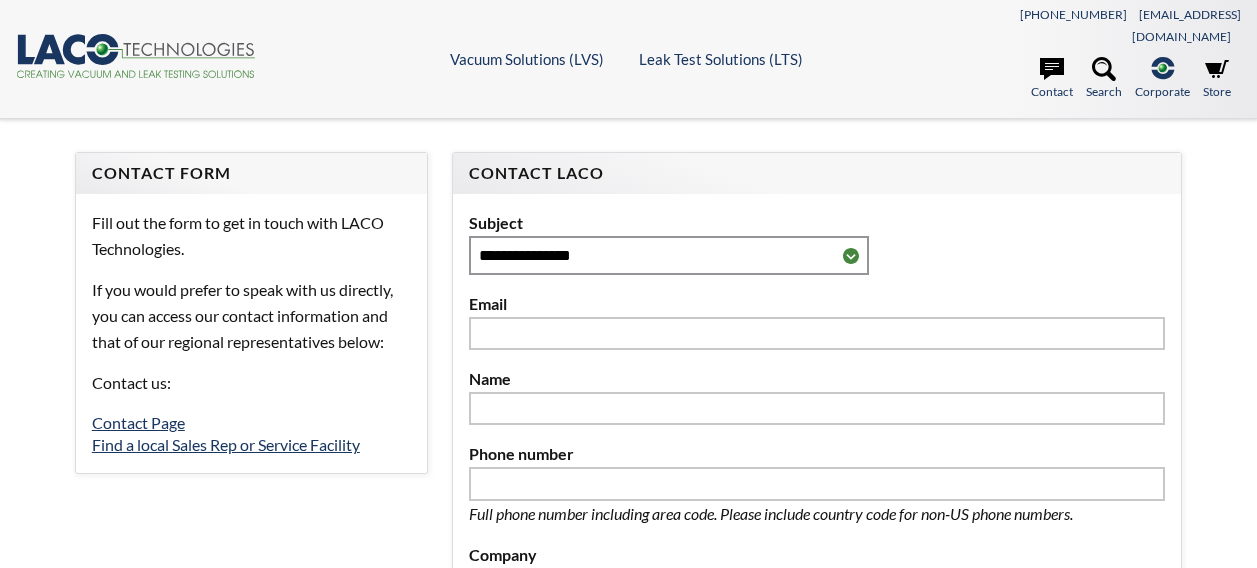 scroll, scrollTop: 0, scrollLeft: 0, axis: both 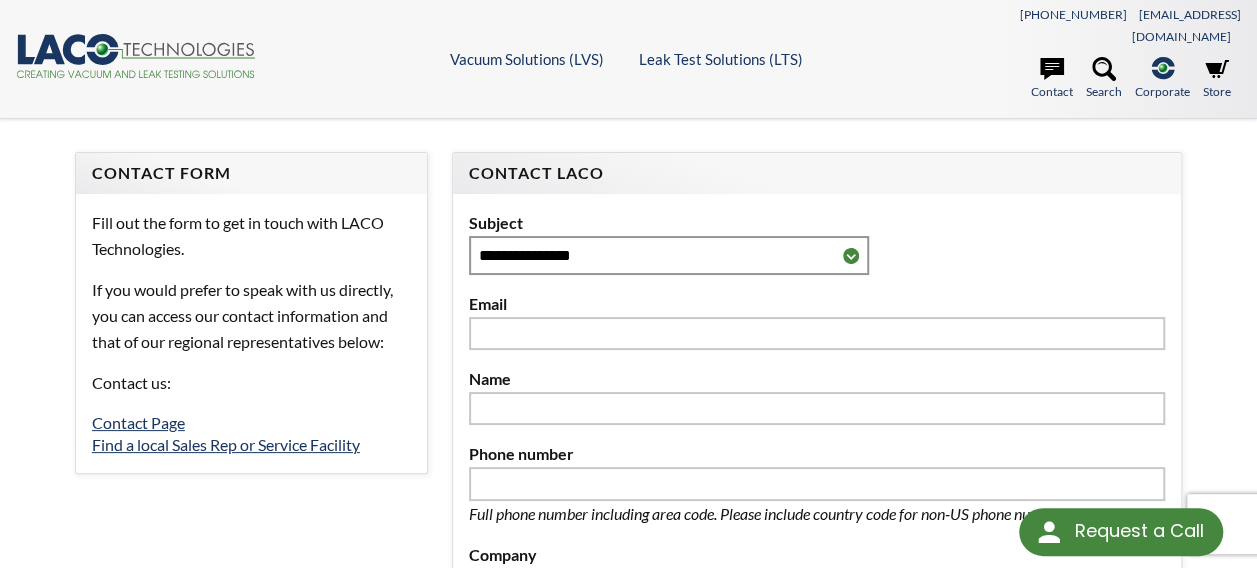 click on "Contact LACO" at bounding box center [817, 173] 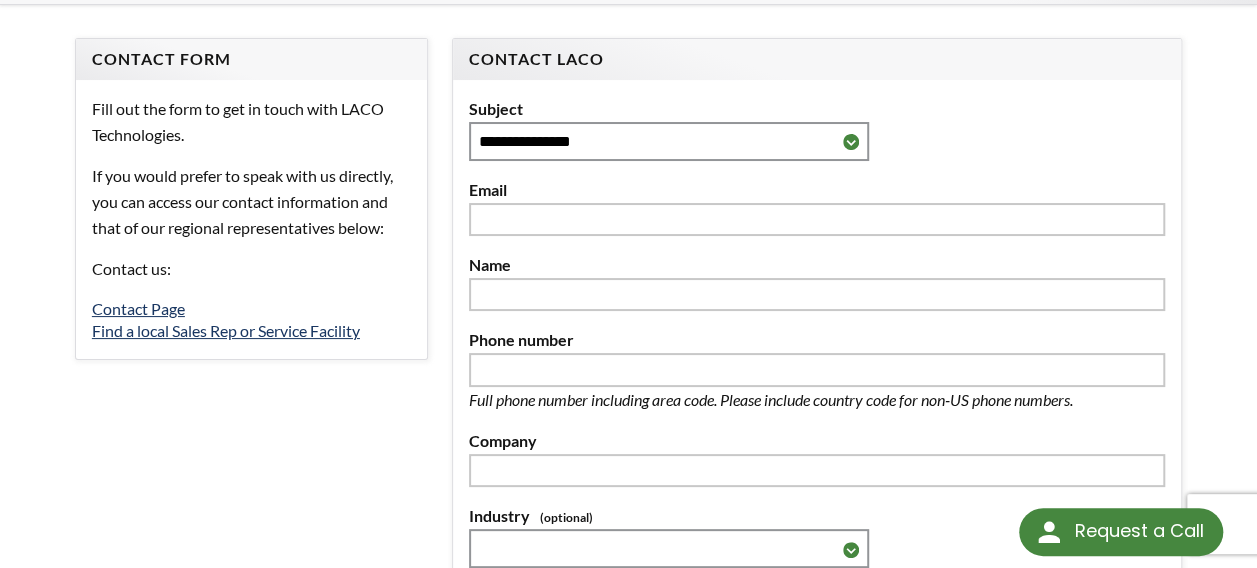 scroll, scrollTop: 0, scrollLeft: 0, axis: both 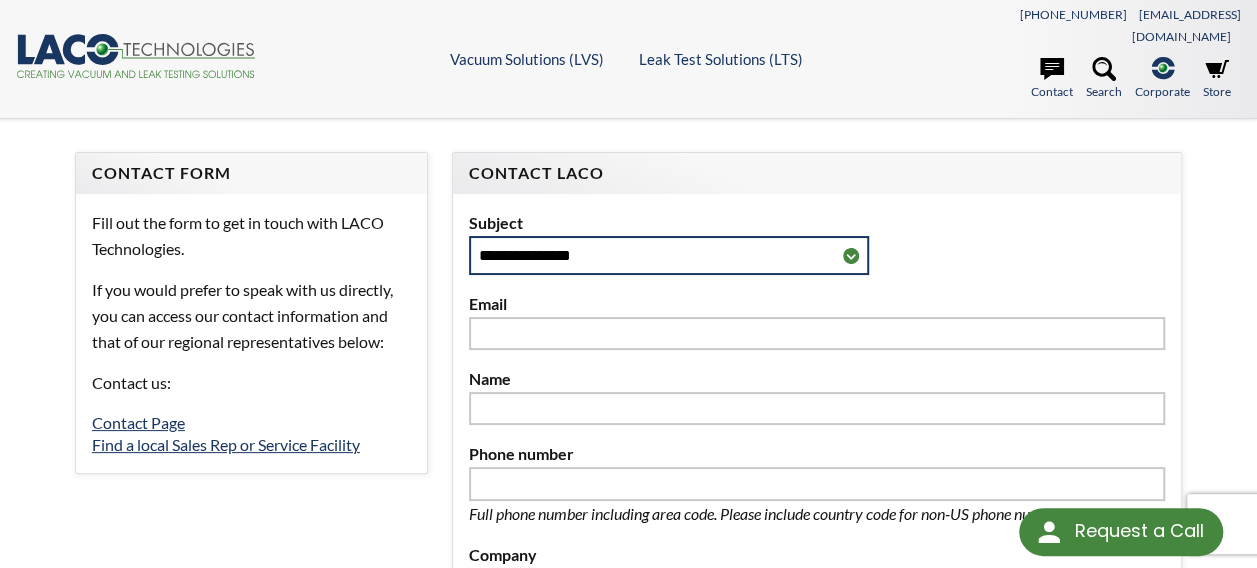 click on "**********" at bounding box center [669, 255] 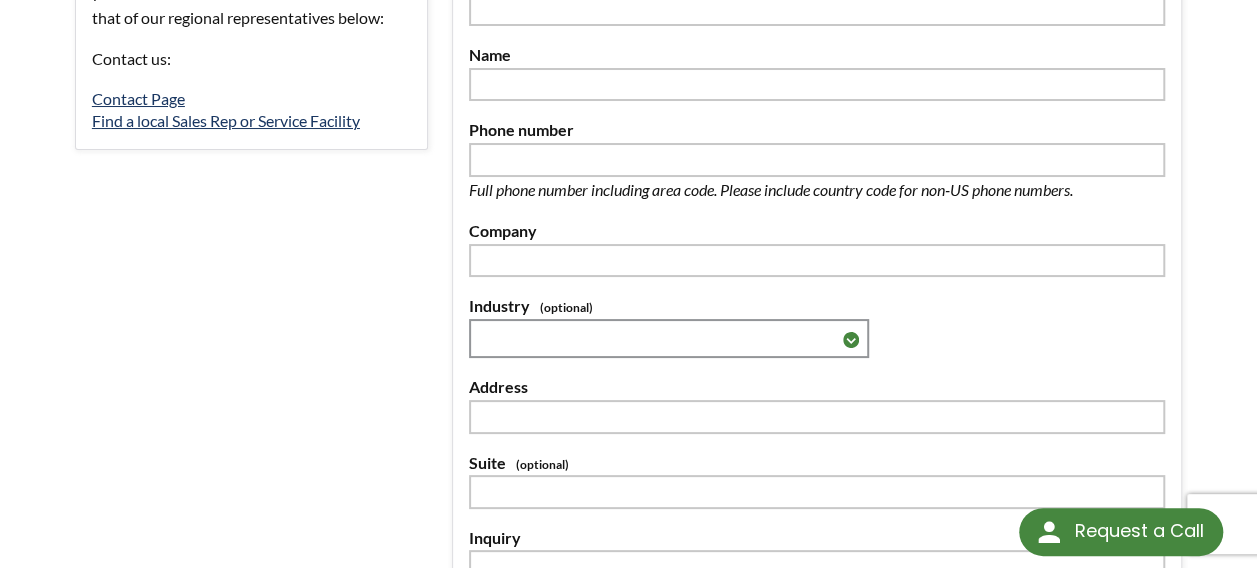 scroll, scrollTop: 326, scrollLeft: 0, axis: vertical 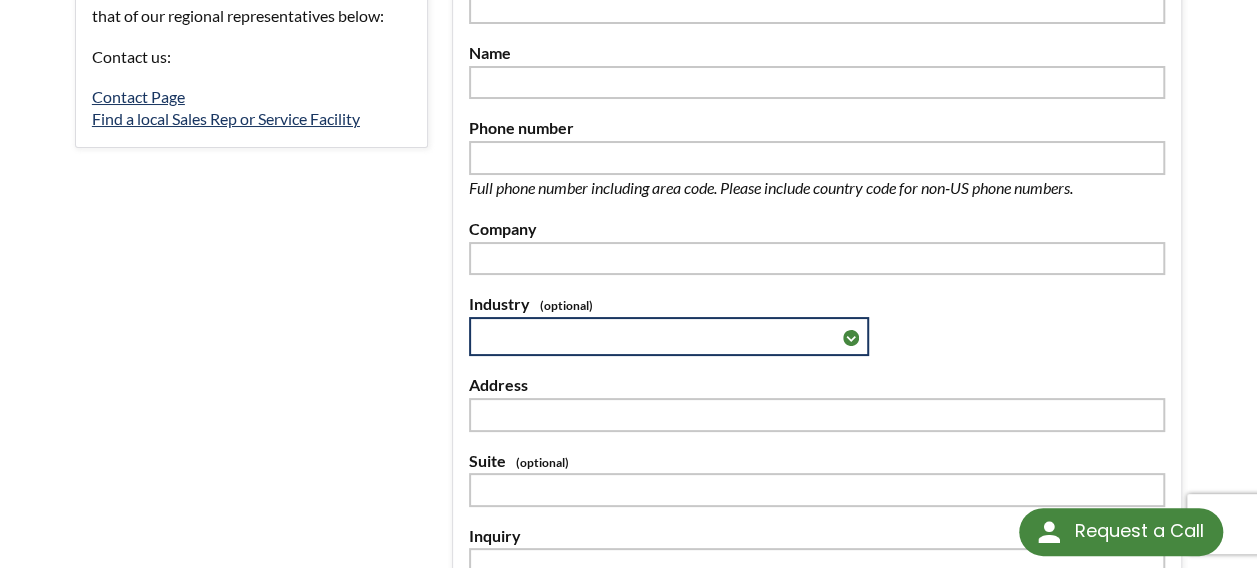 click on "**********" at bounding box center (669, 336) 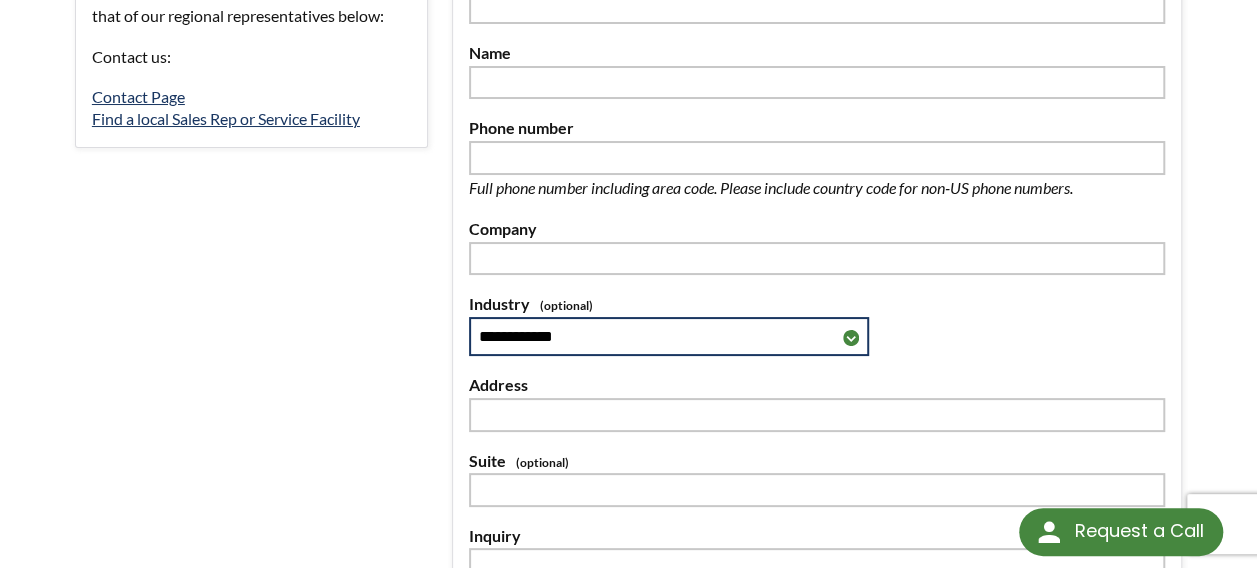 click on "**********" at bounding box center [669, 336] 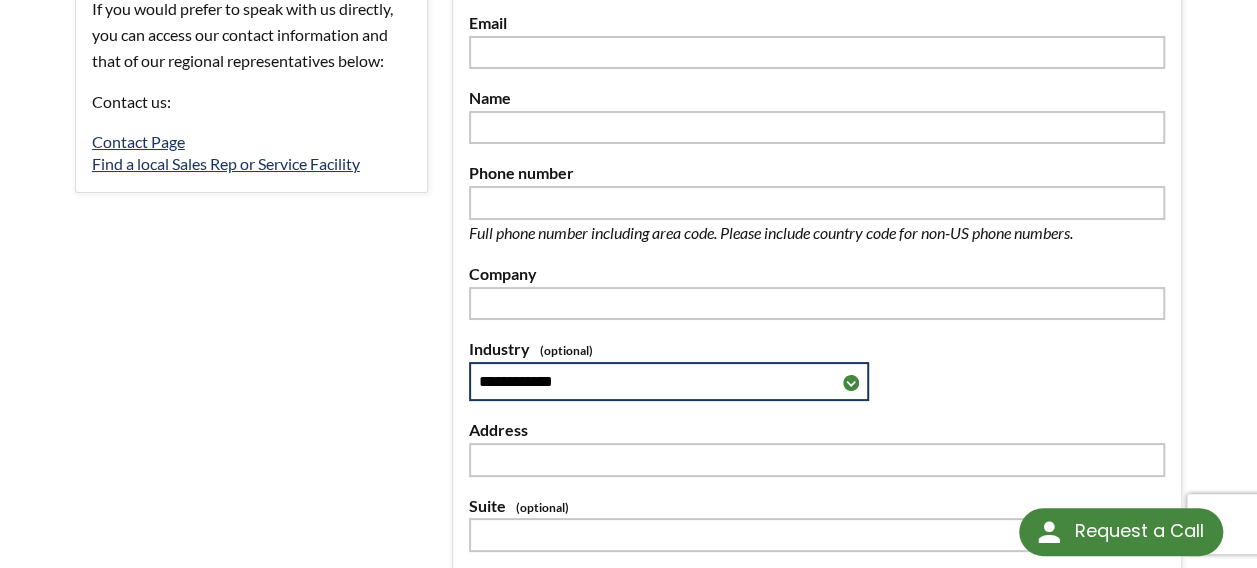 scroll, scrollTop: 0, scrollLeft: 0, axis: both 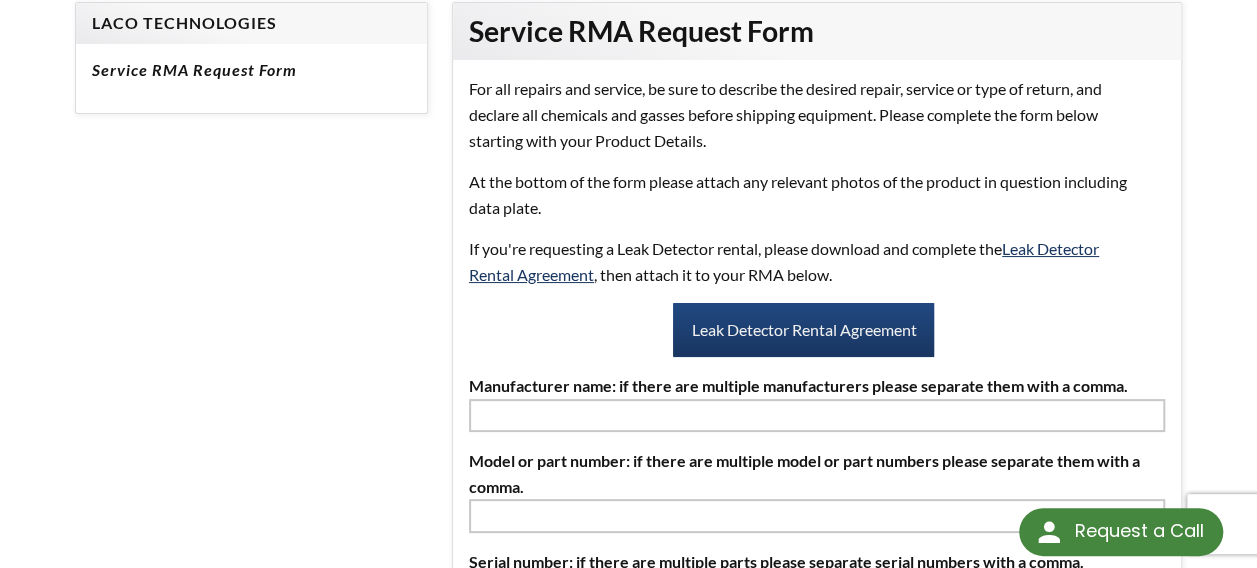 select 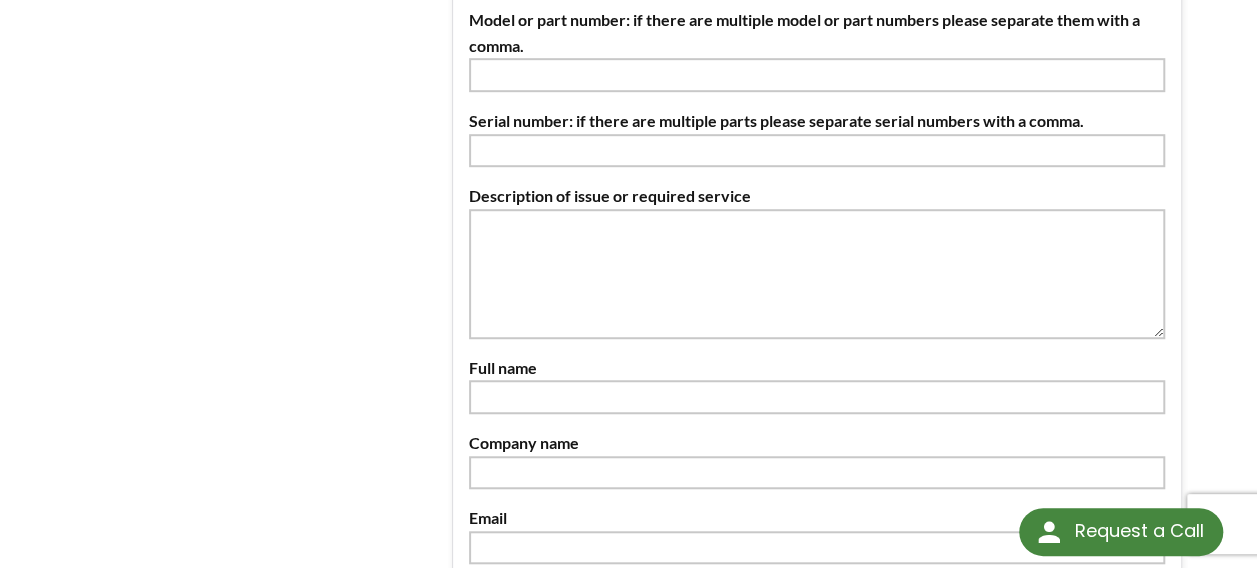 scroll, scrollTop: 594, scrollLeft: 0, axis: vertical 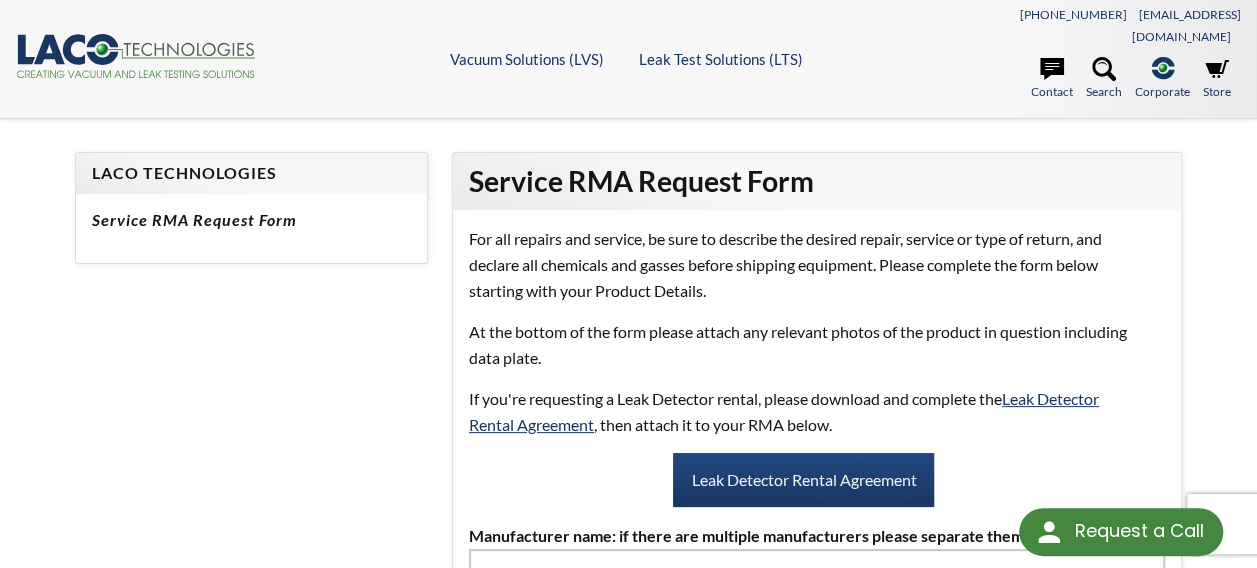 select 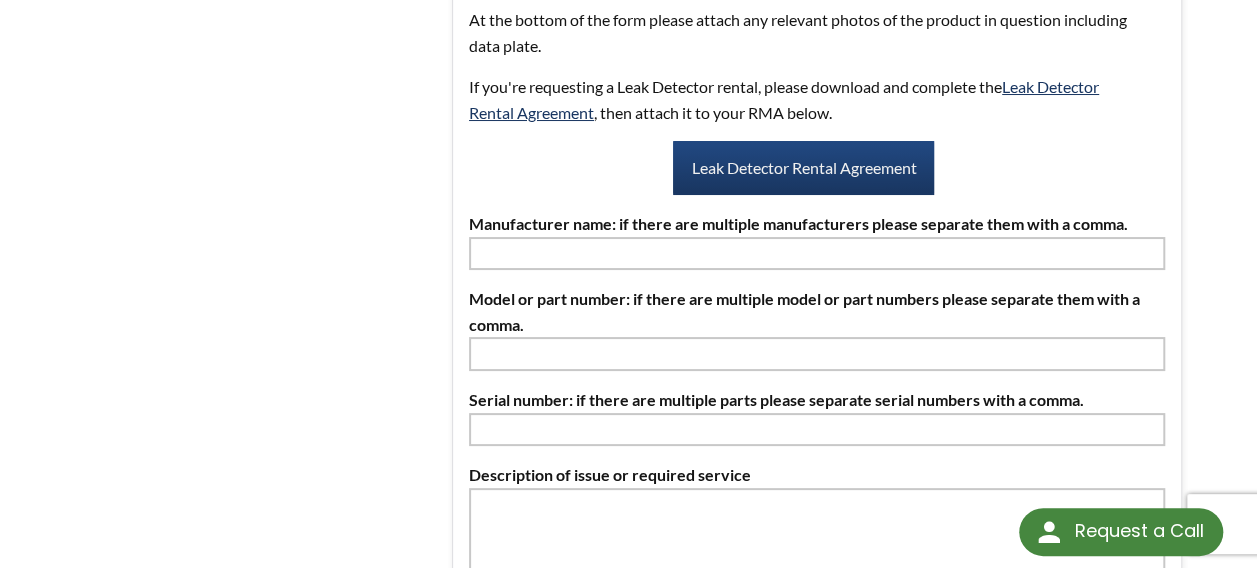 scroll, scrollTop: 309, scrollLeft: 0, axis: vertical 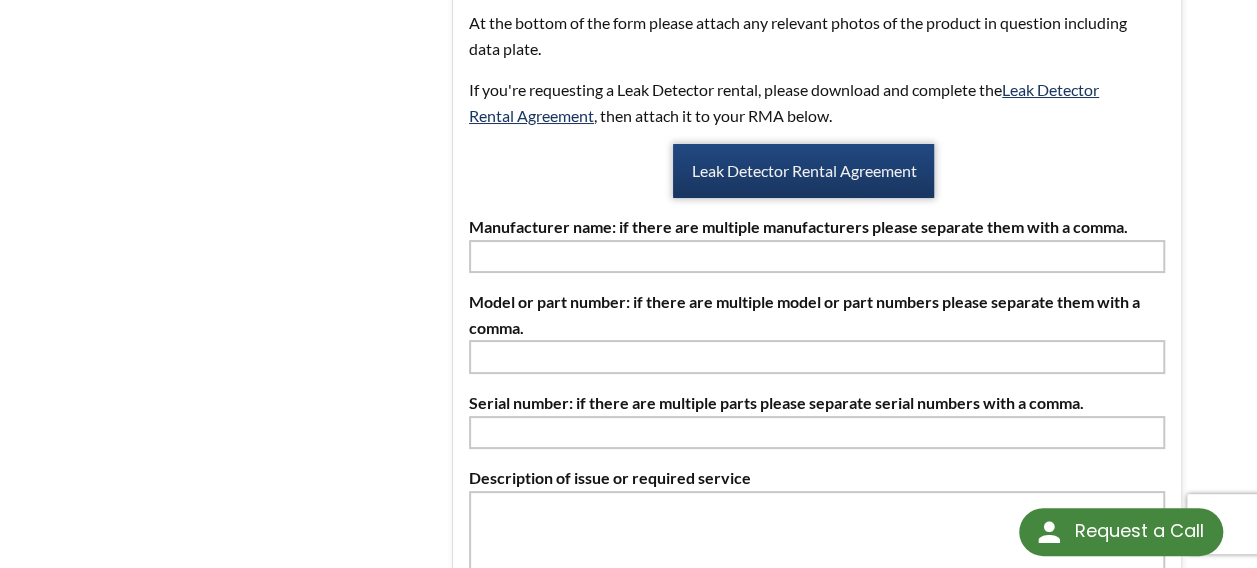 click on "Leak Detector Rental Agreement" at bounding box center [803, 171] 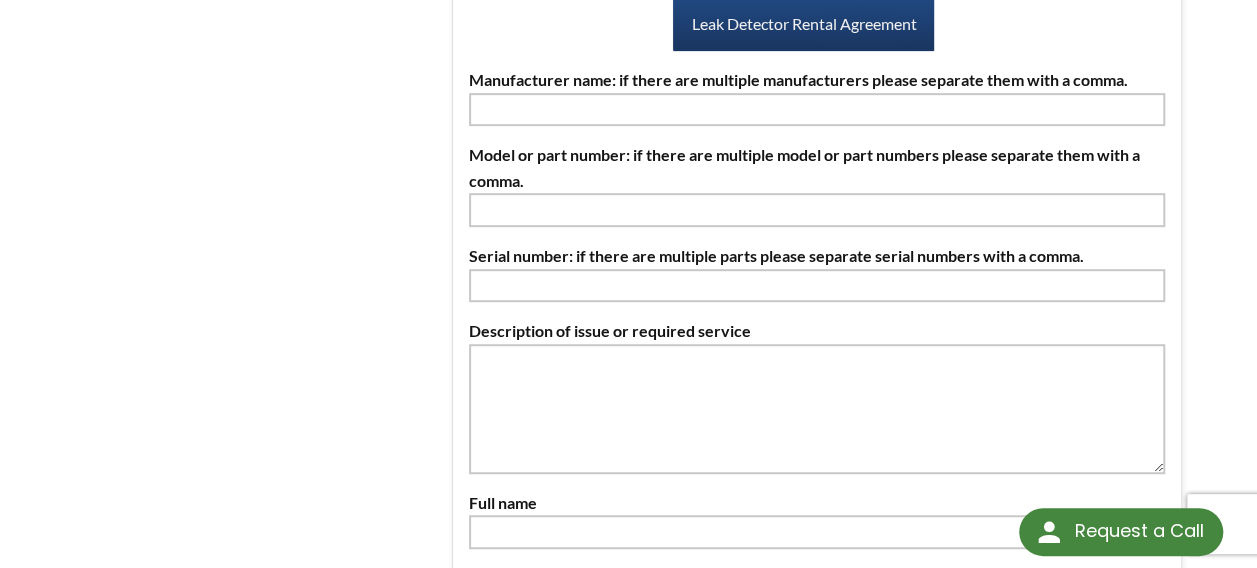 scroll, scrollTop: 429, scrollLeft: 0, axis: vertical 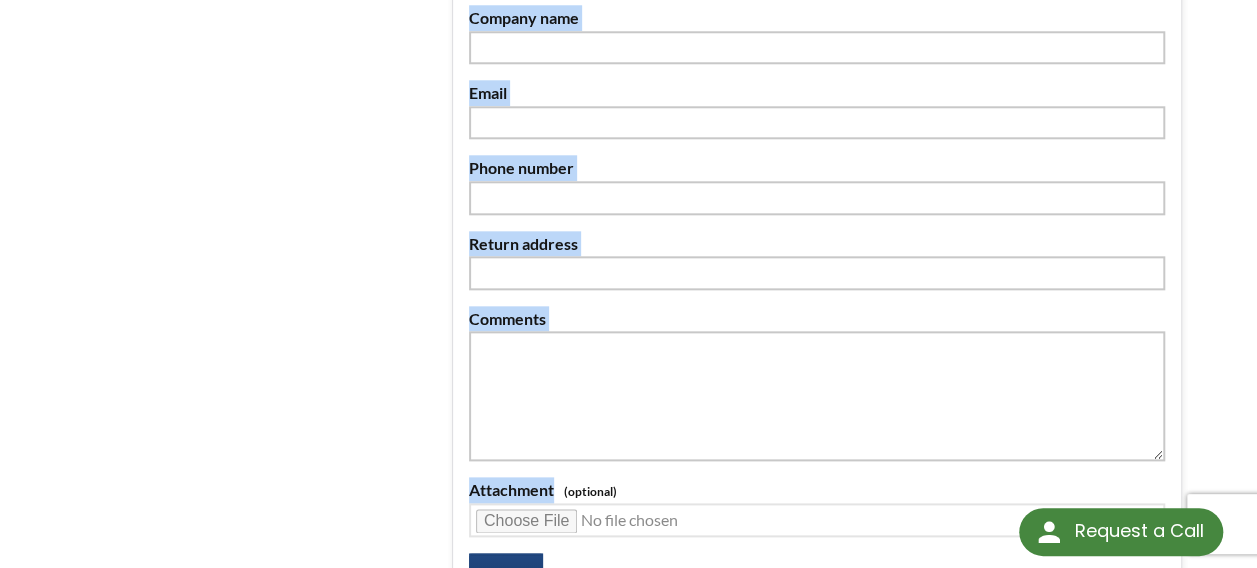 drag, startPoint x: 461, startPoint y: 78, endPoint x: 866, endPoint y: 466, distance: 560.8645 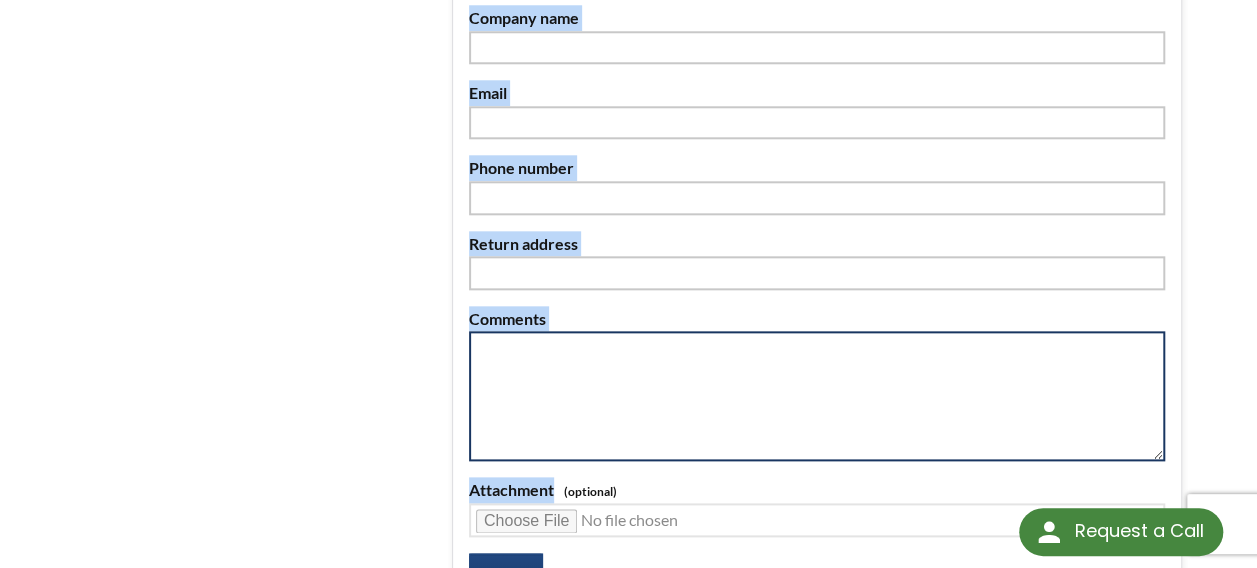 click at bounding box center (817, 396) 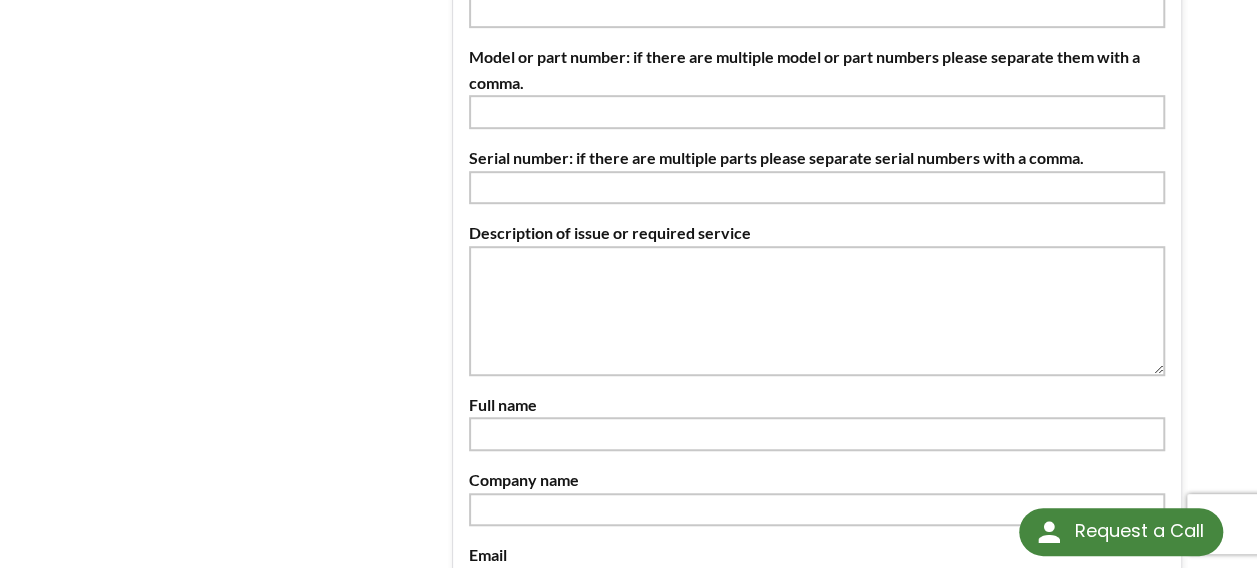 scroll, scrollTop: 508, scrollLeft: 0, axis: vertical 